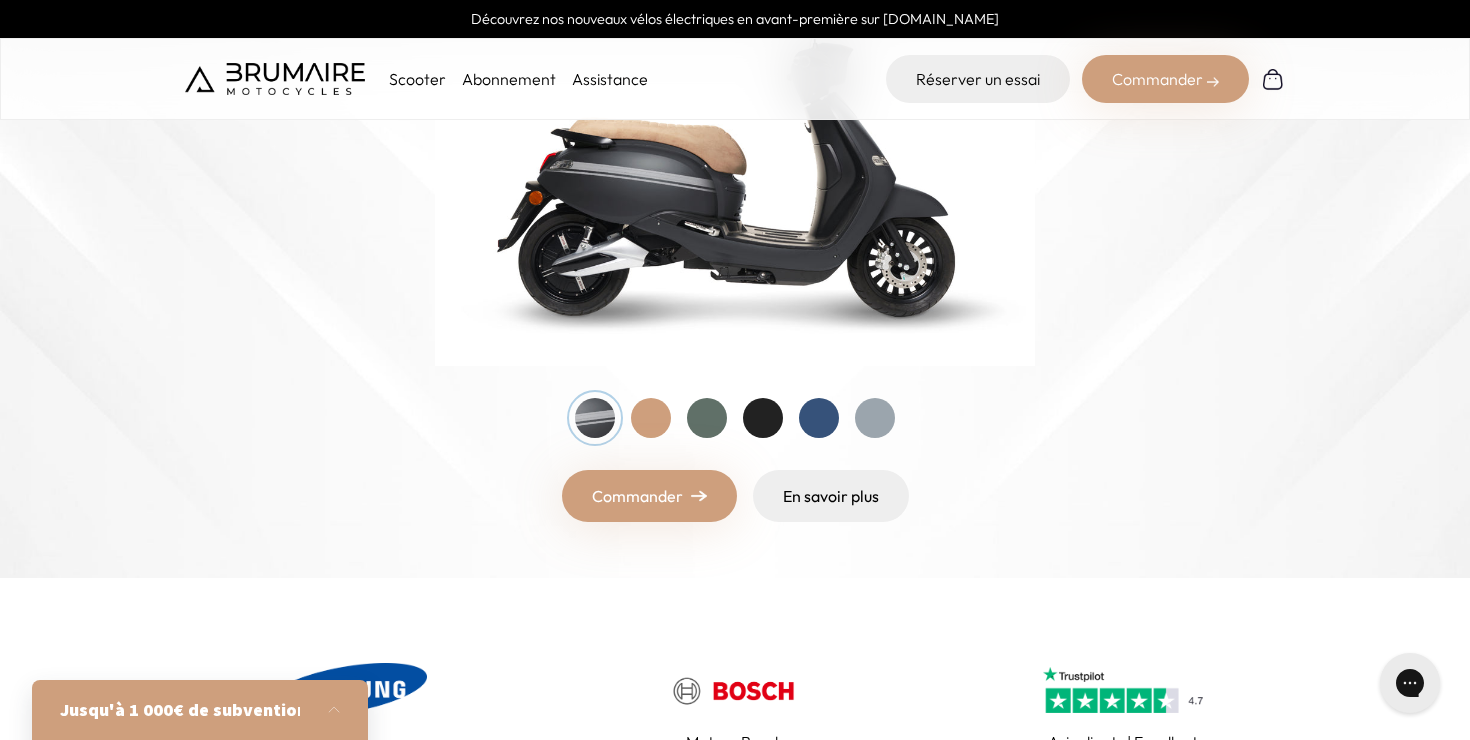 scroll, scrollTop: 389, scrollLeft: 0, axis: vertical 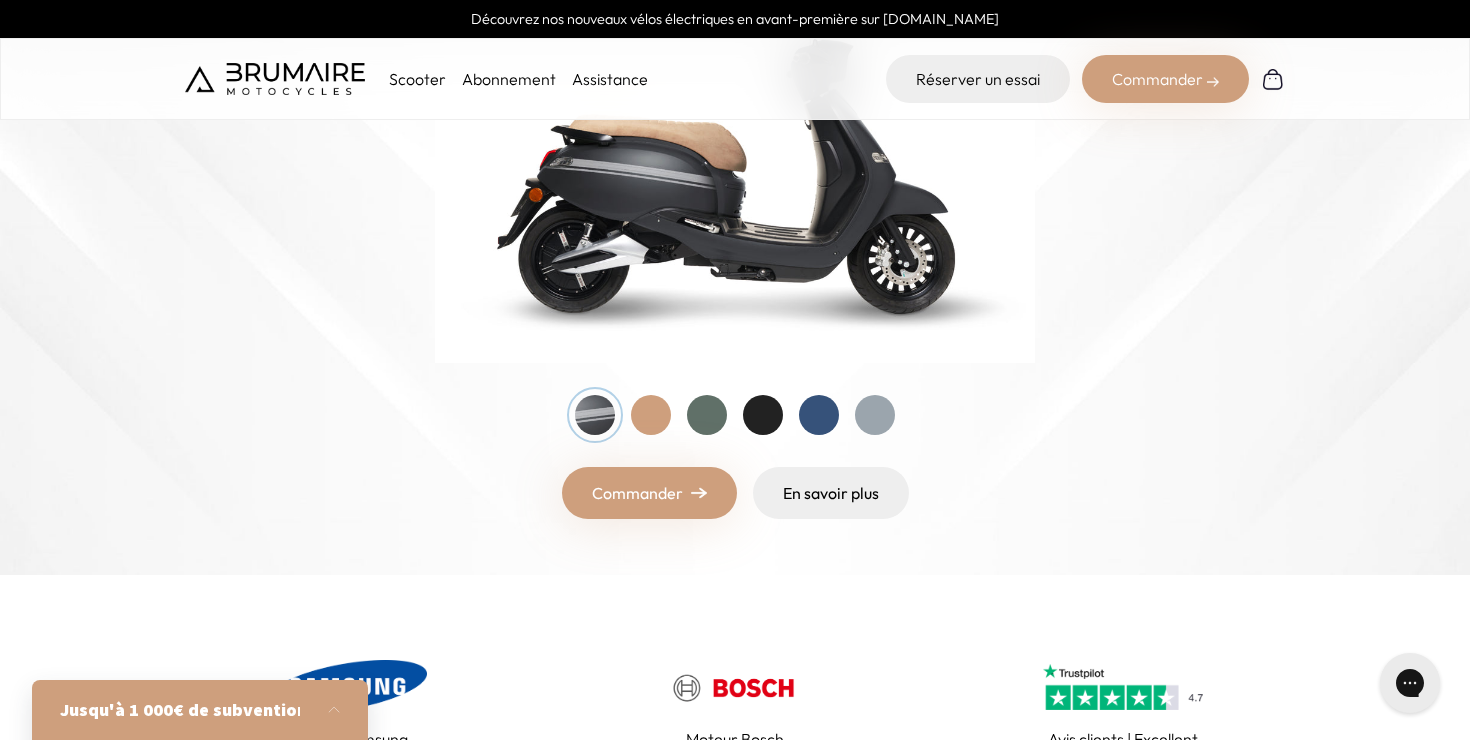 click at bounding box center [651, 415] 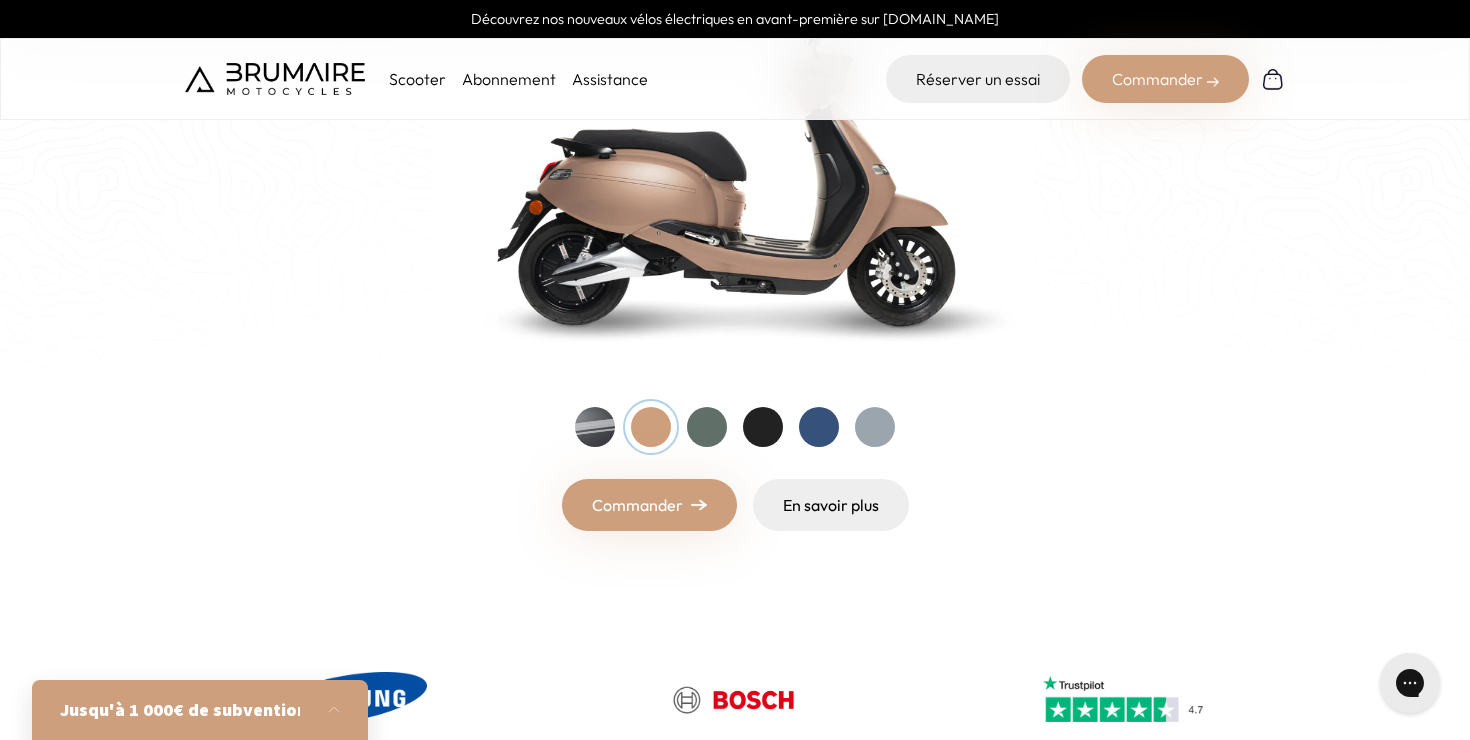 scroll, scrollTop: 379, scrollLeft: 0, axis: vertical 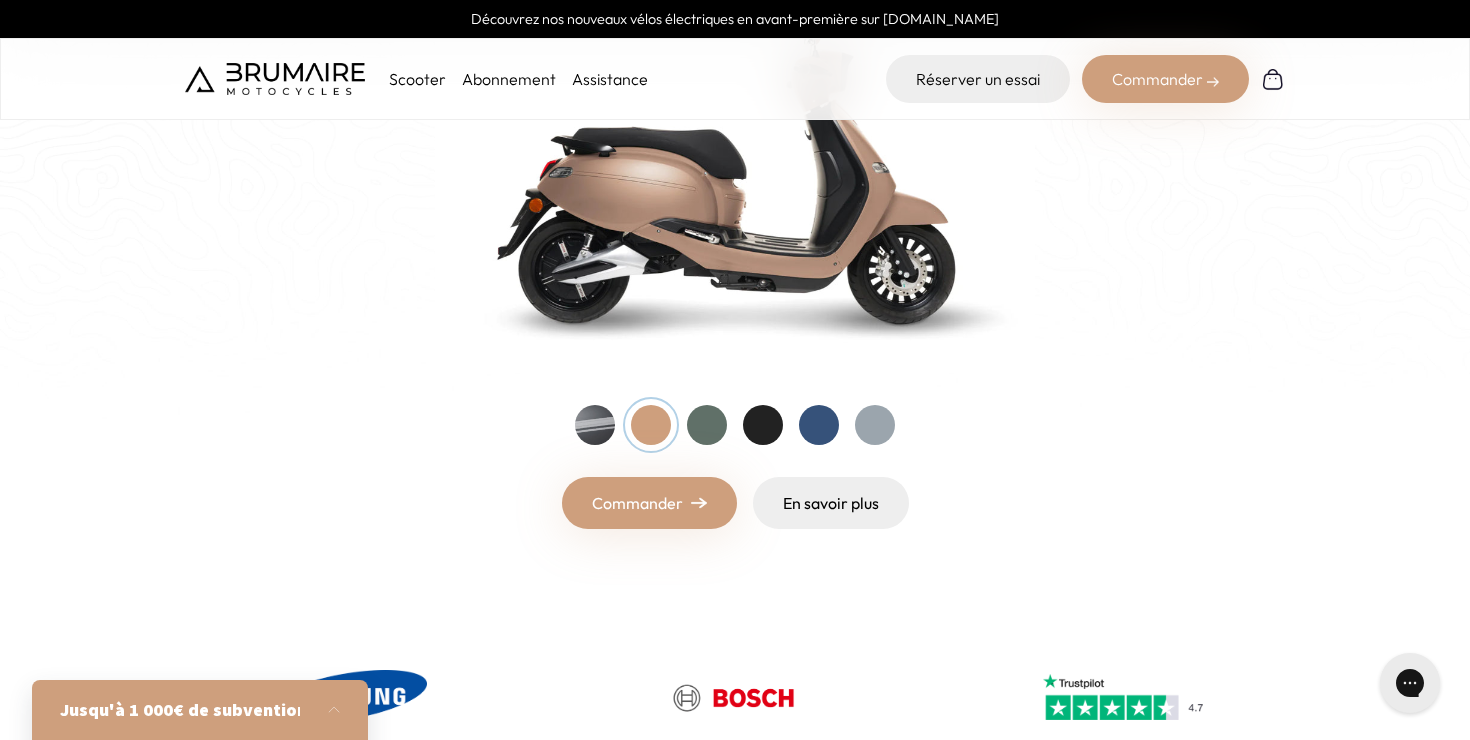 click at bounding box center (707, 425) 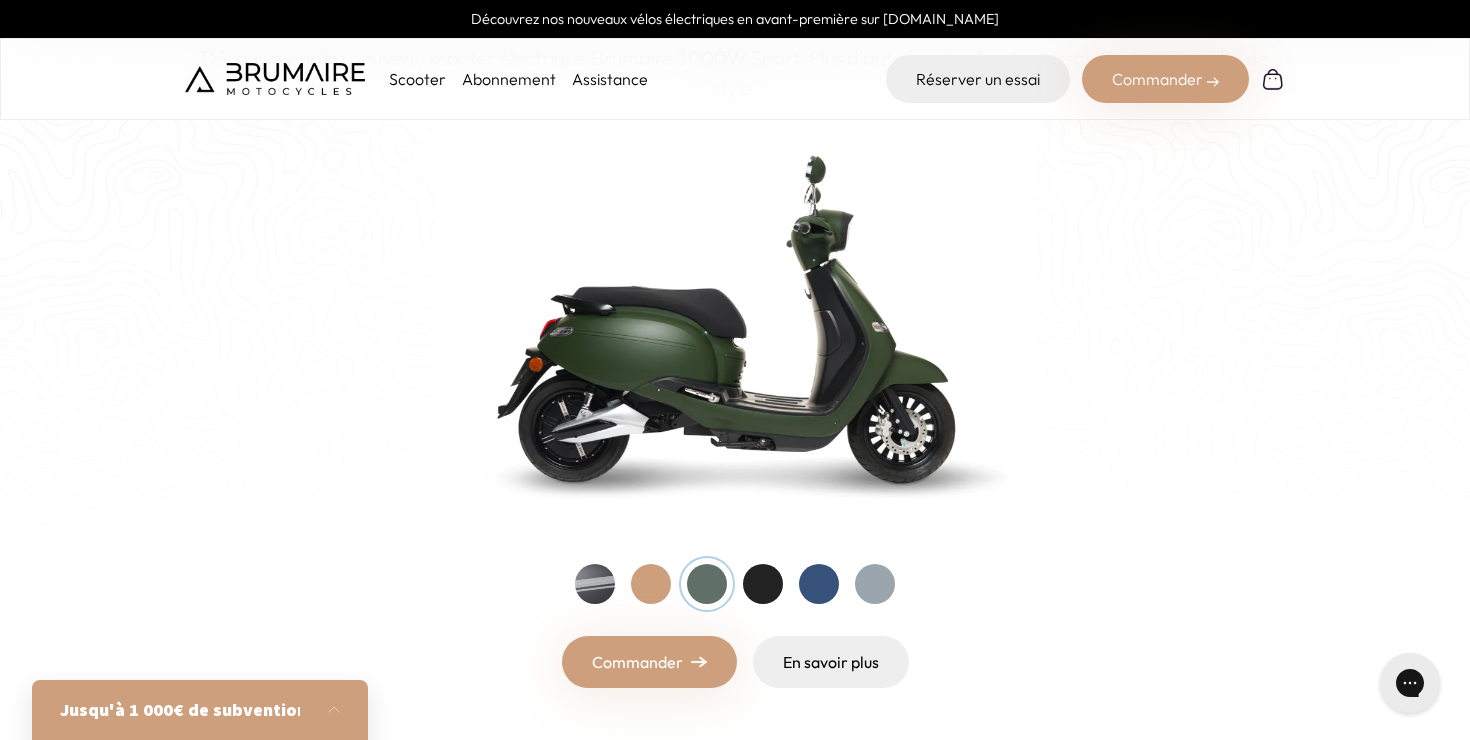 scroll, scrollTop: 222, scrollLeft: 0, axis: vertical 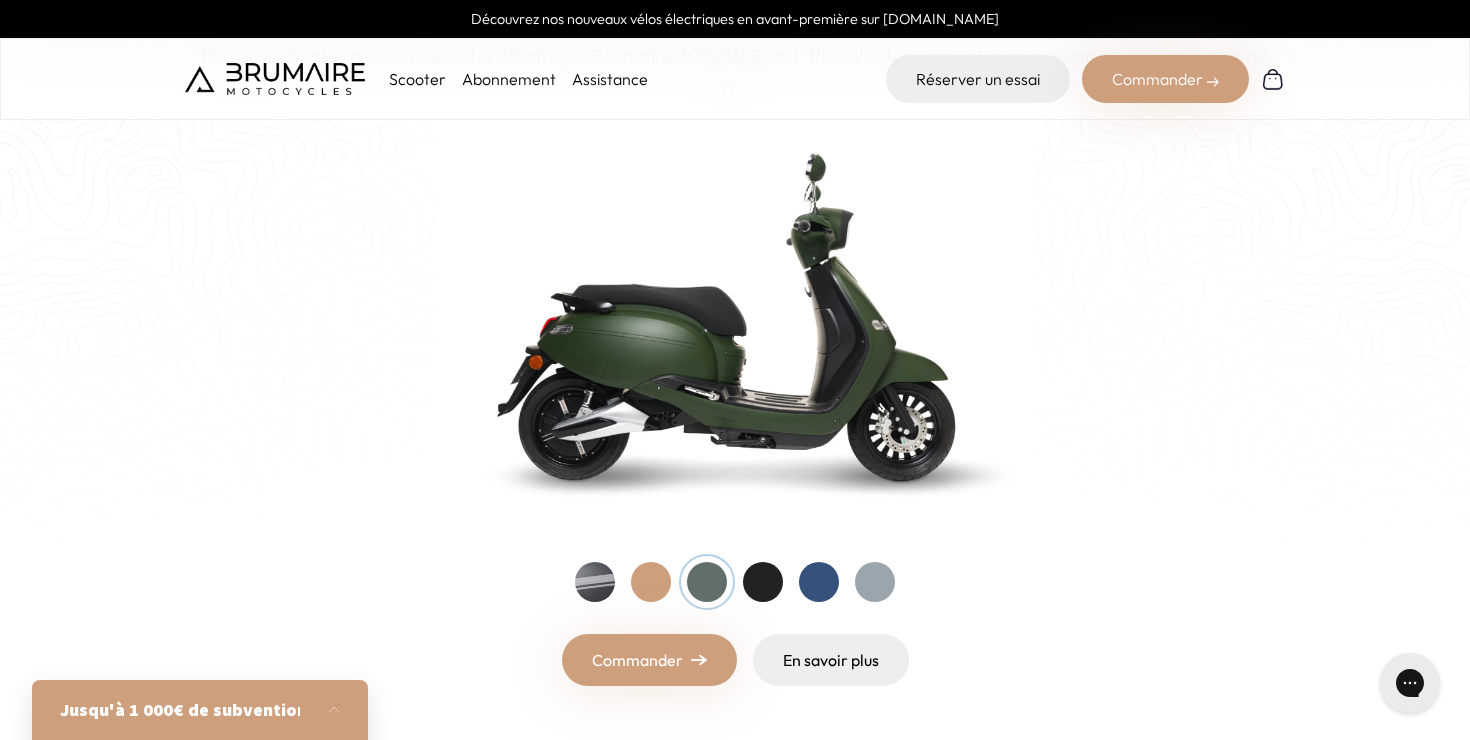 click at bounding box center [763, 582] 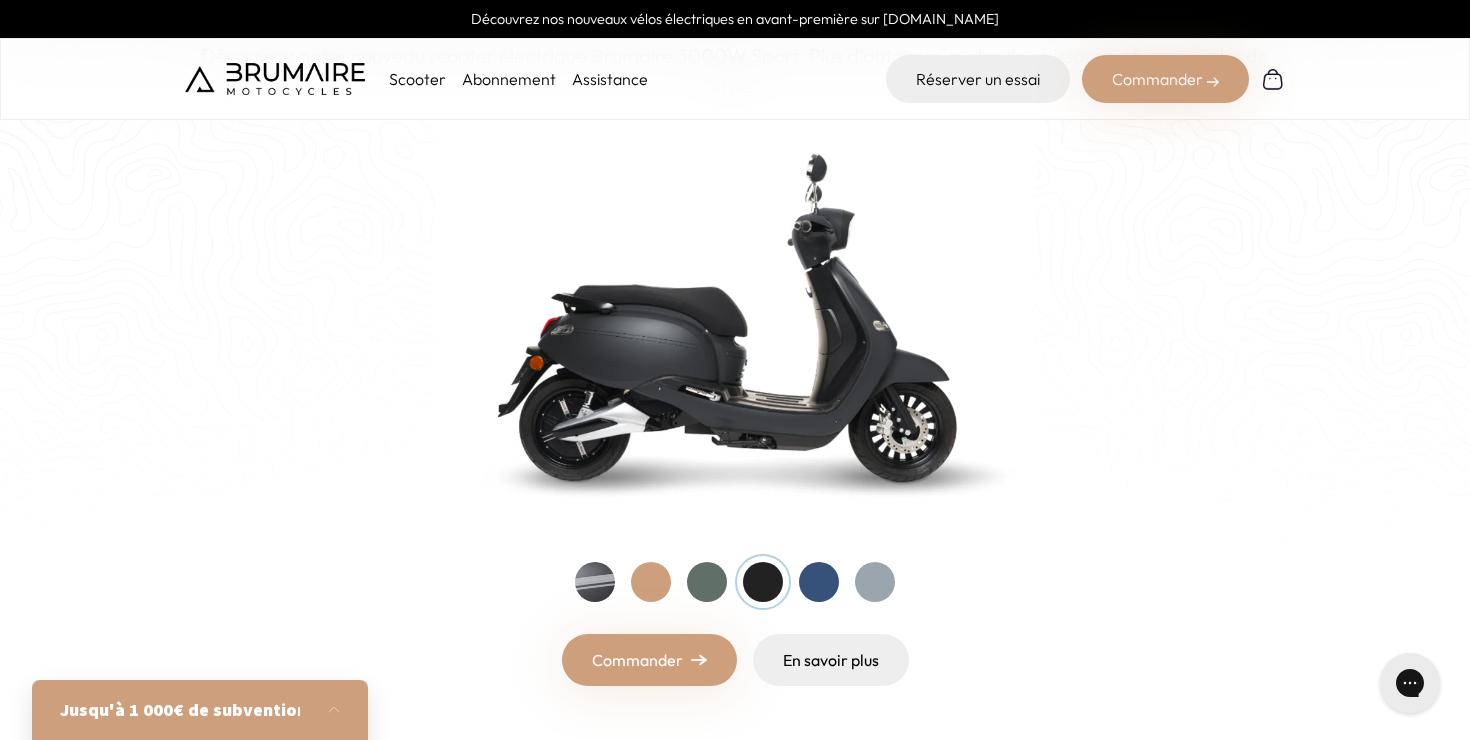 click at bounding box center [819, 582] 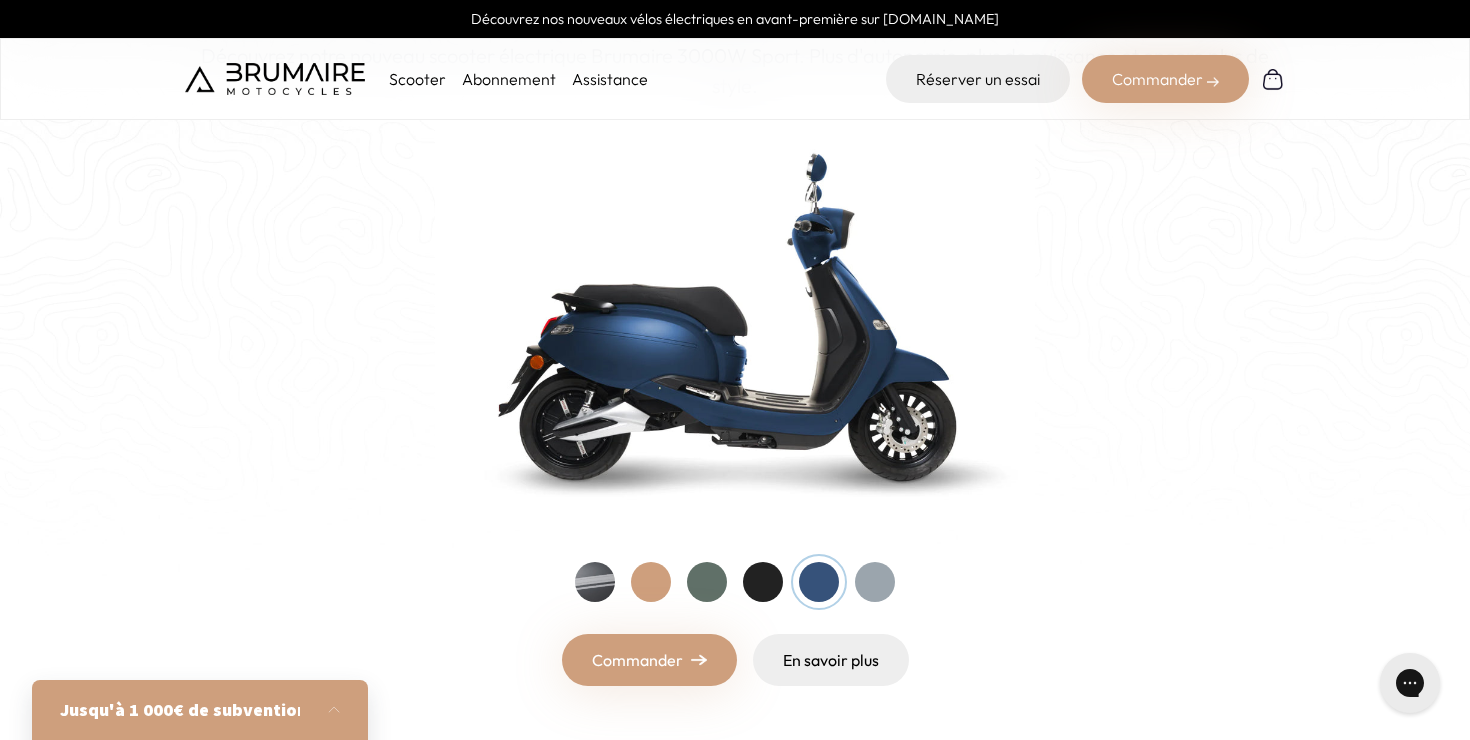 click at bounding box center [875, 582] 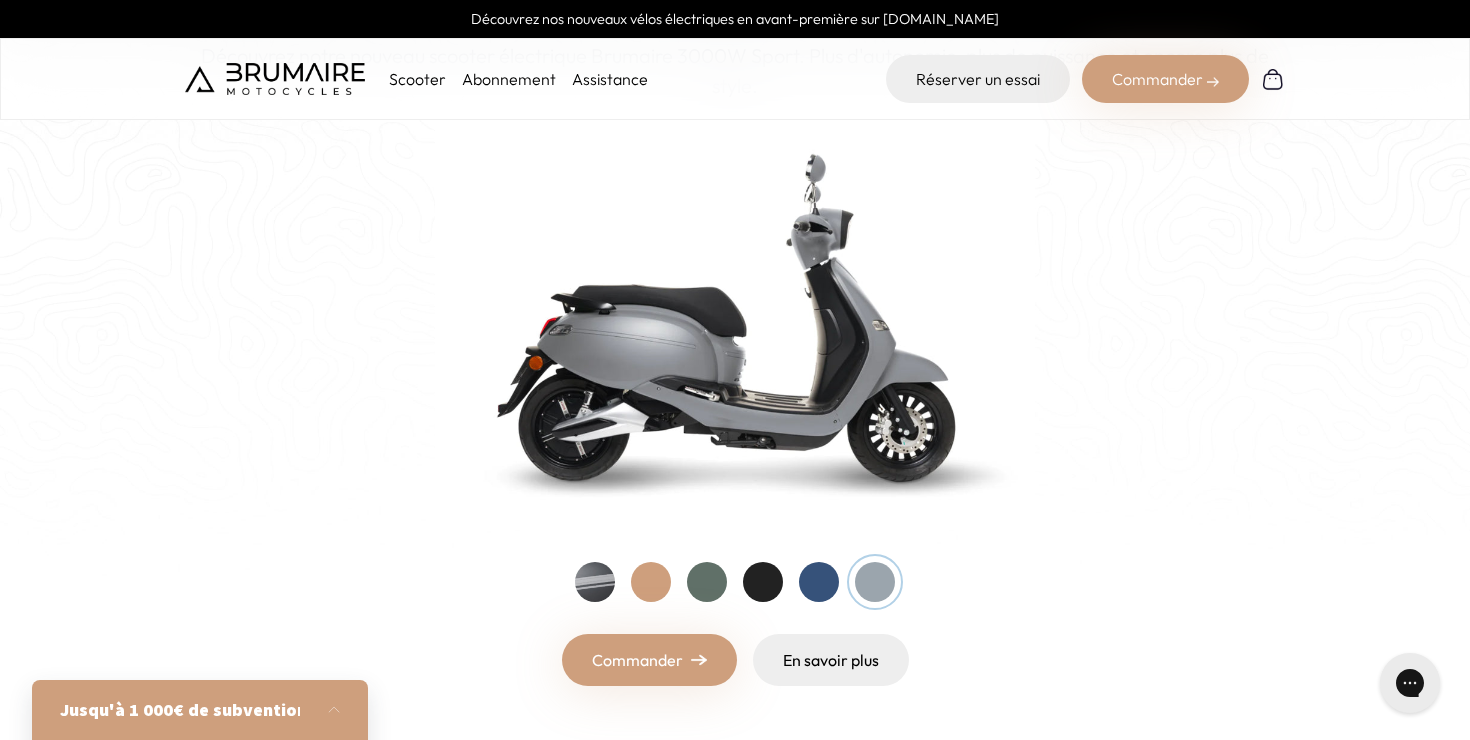 click at bounding box center (707, 582) 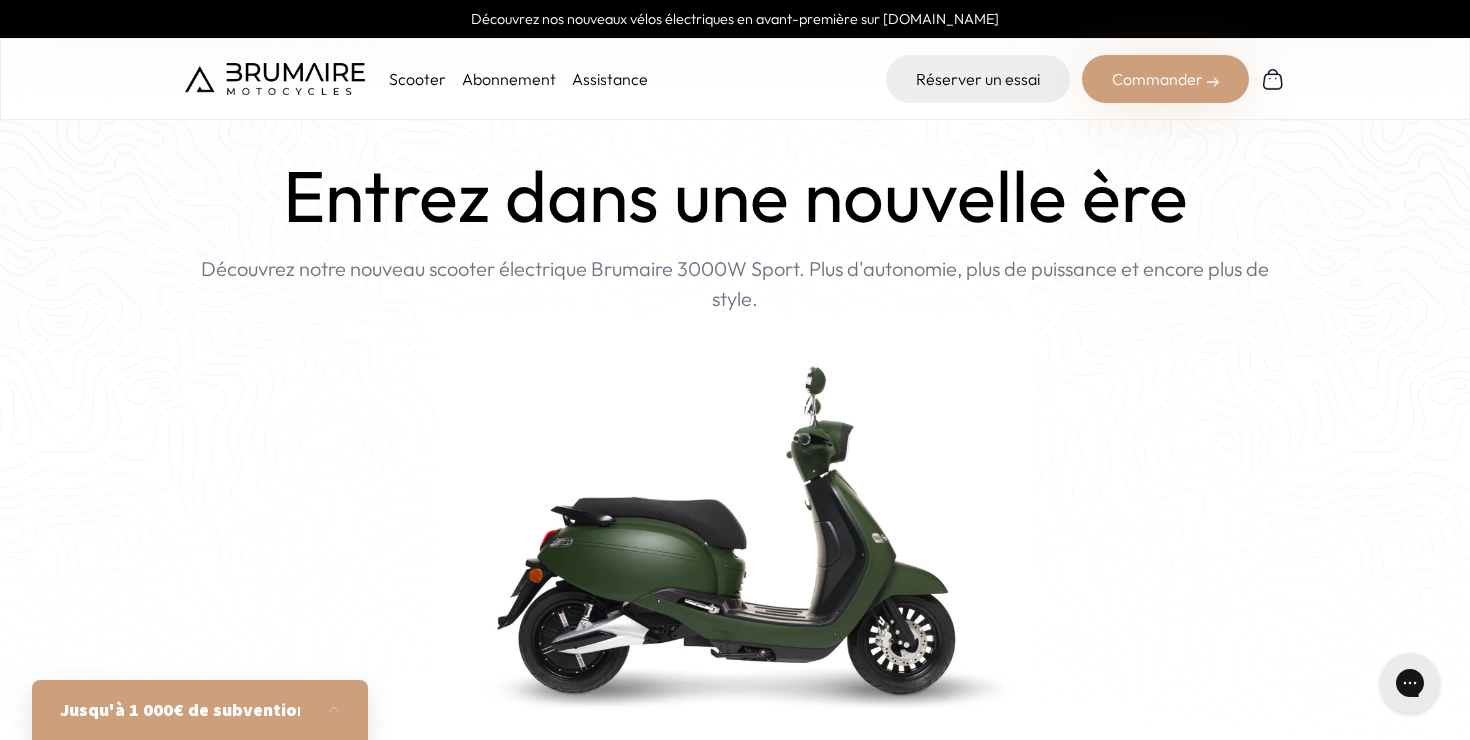scroll, scrollTop: 0, scrollLeft: 0, axis: both 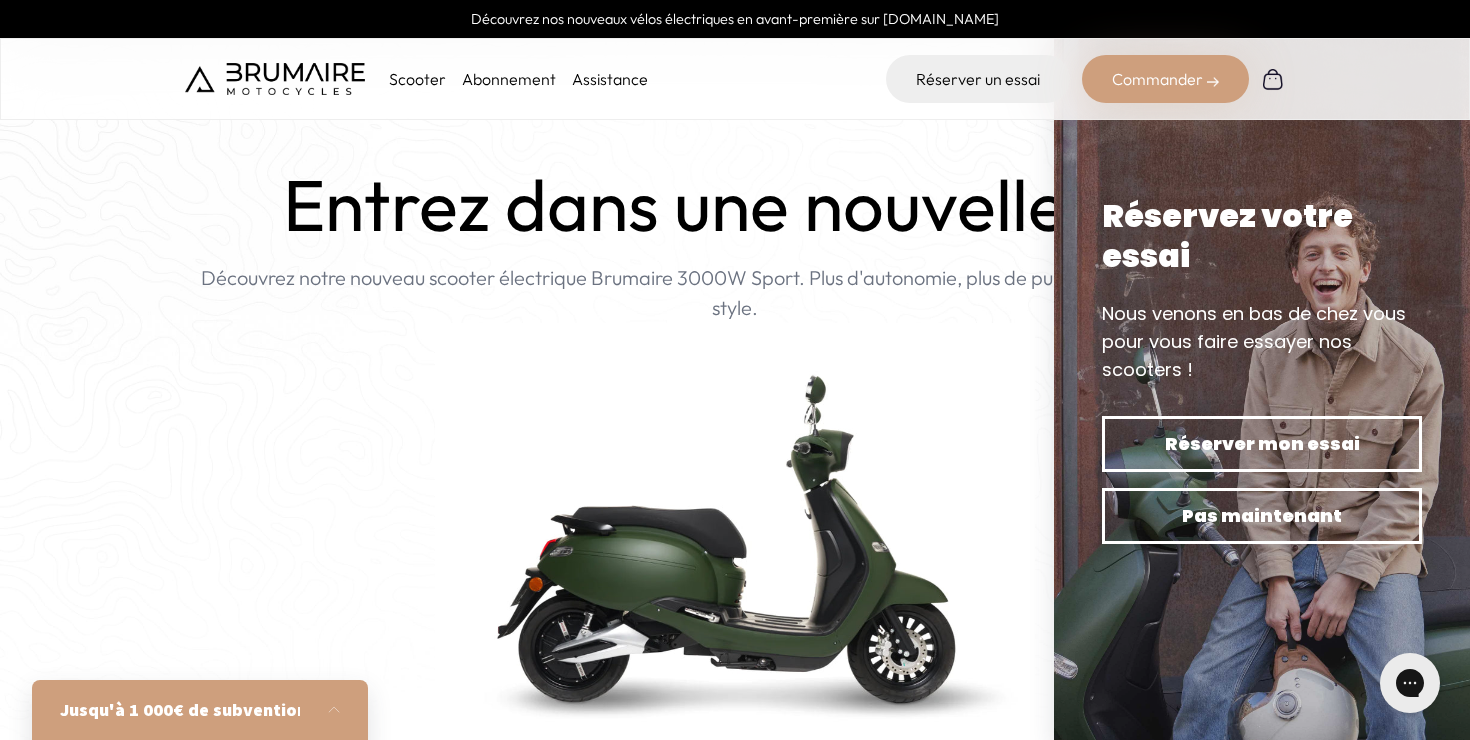 click on "Scooter" at bounding box center (417, 79) 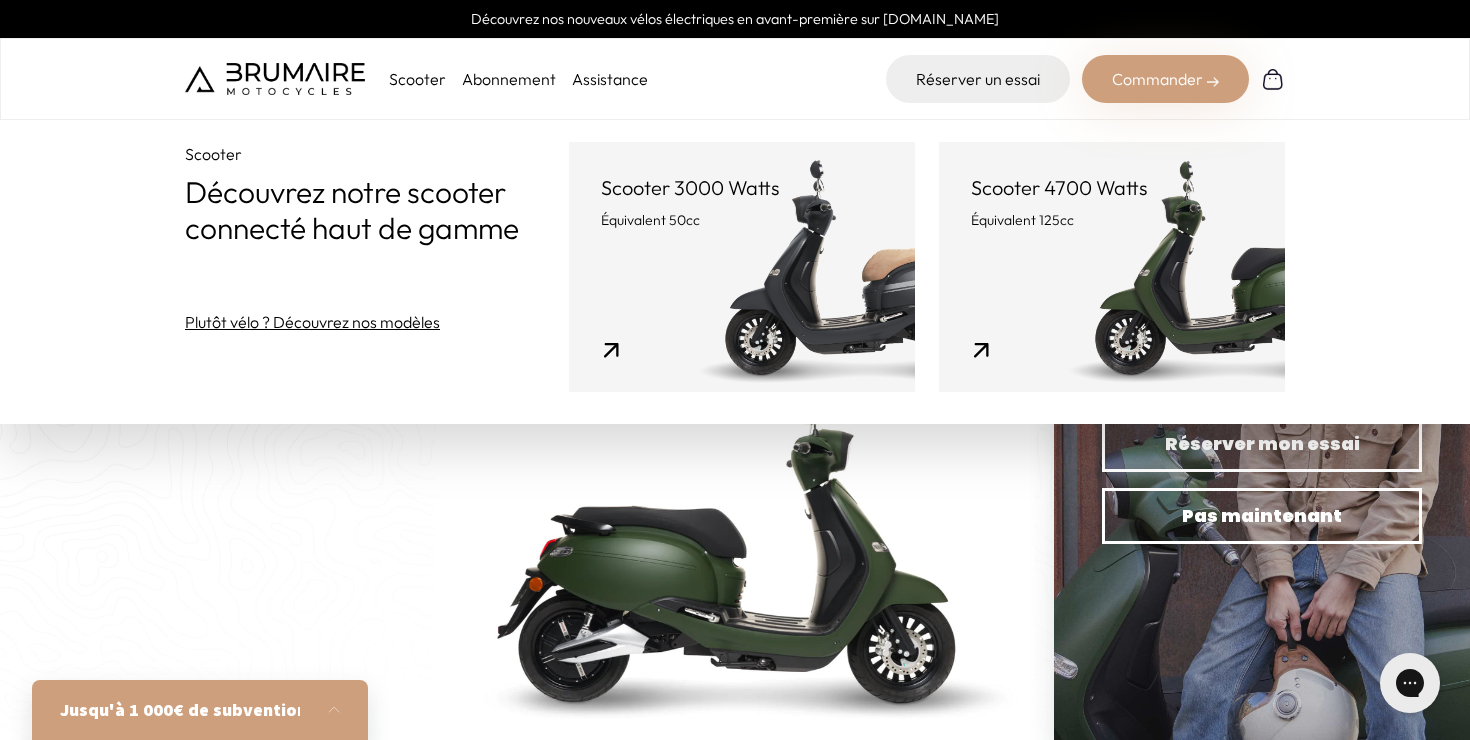 click on "Équivalent 50cc" at bounding box center [742, 220] 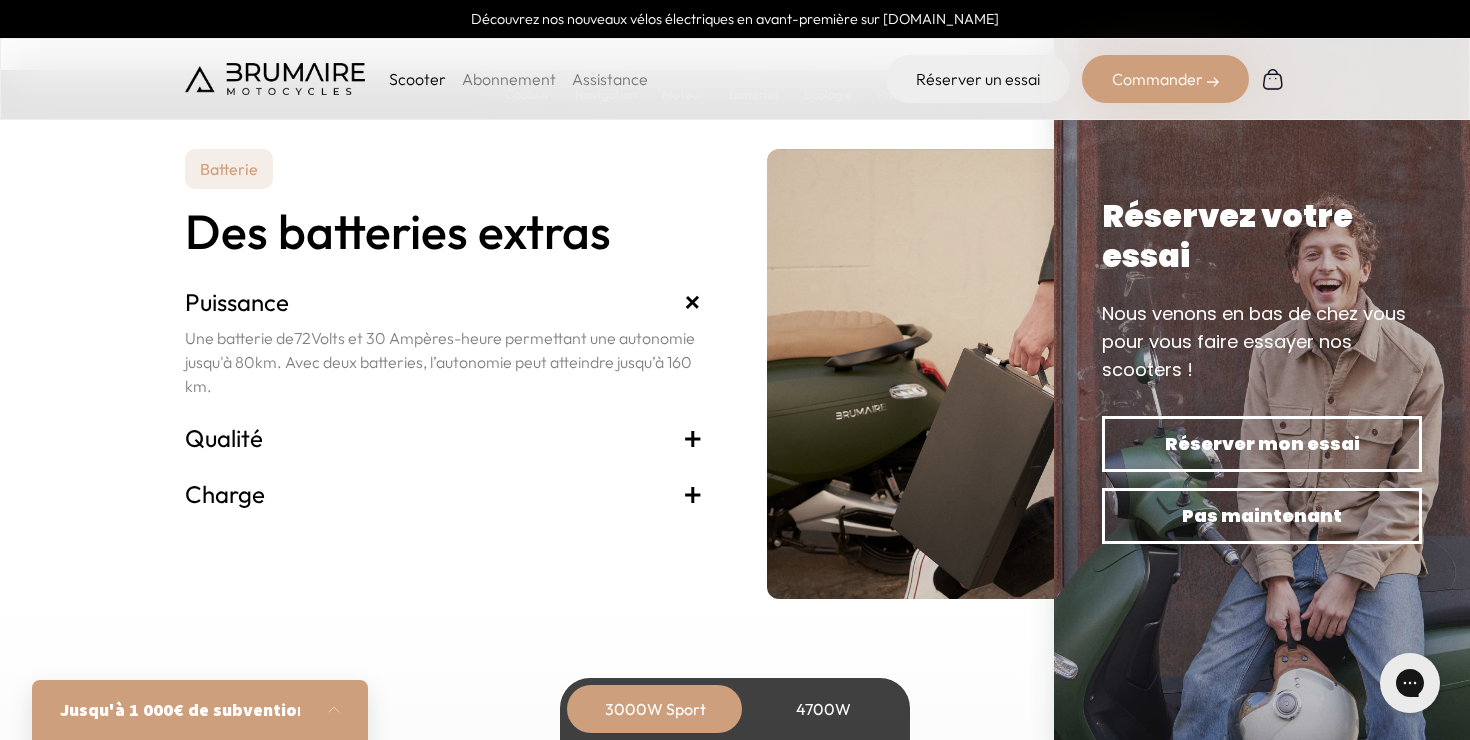 scroll, scrollTop: 4129, scrollLeft: 0, axis: vertical 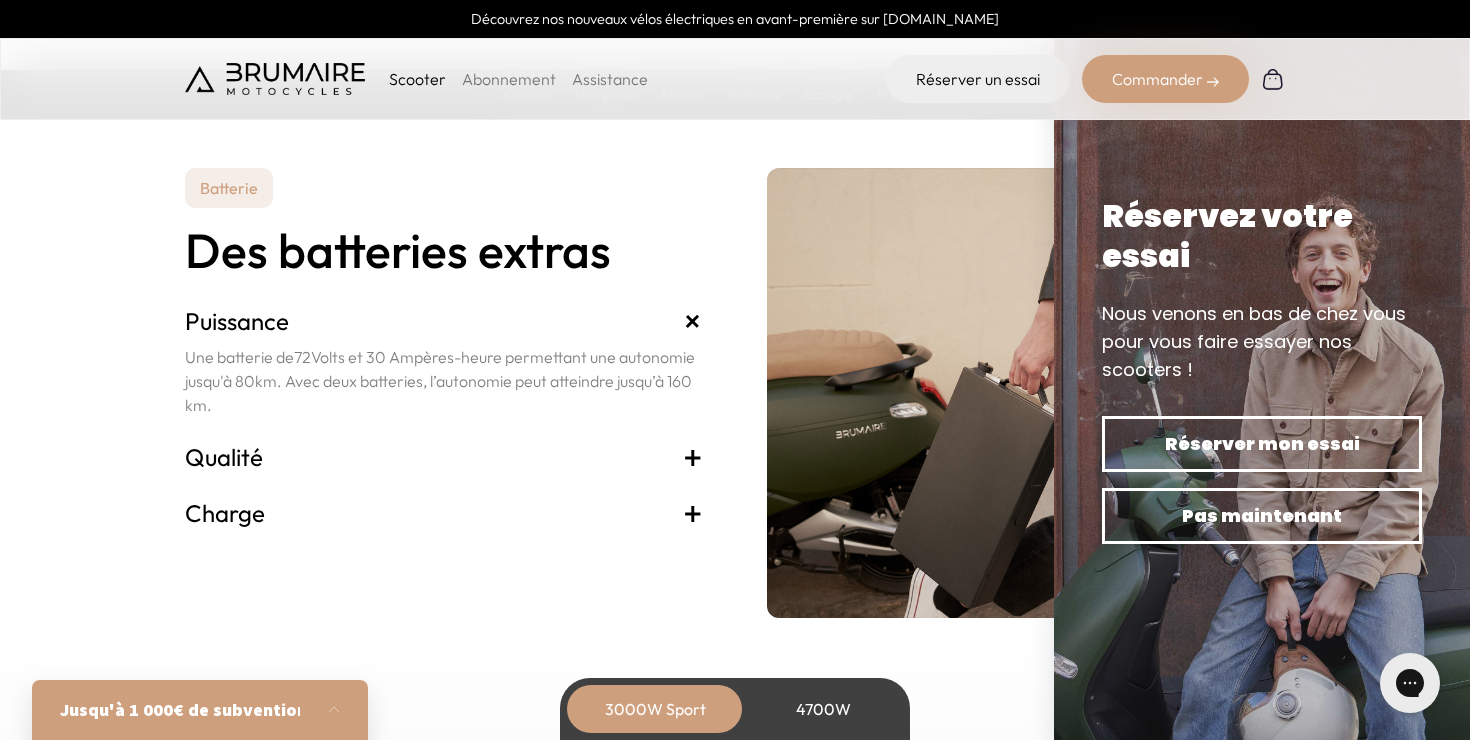 click on "+" at bounding box center [693, 457] 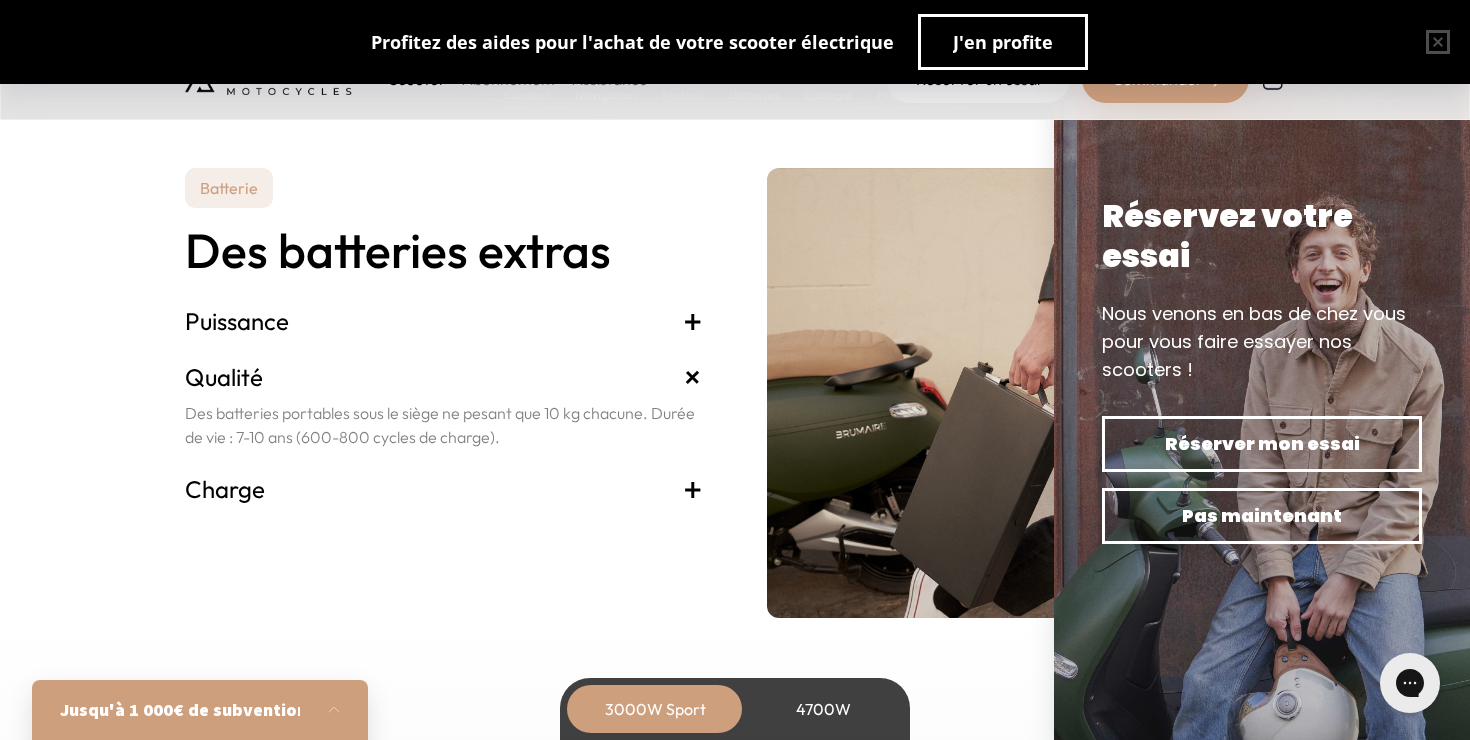 click on "+" at bounding box center (693, 377) 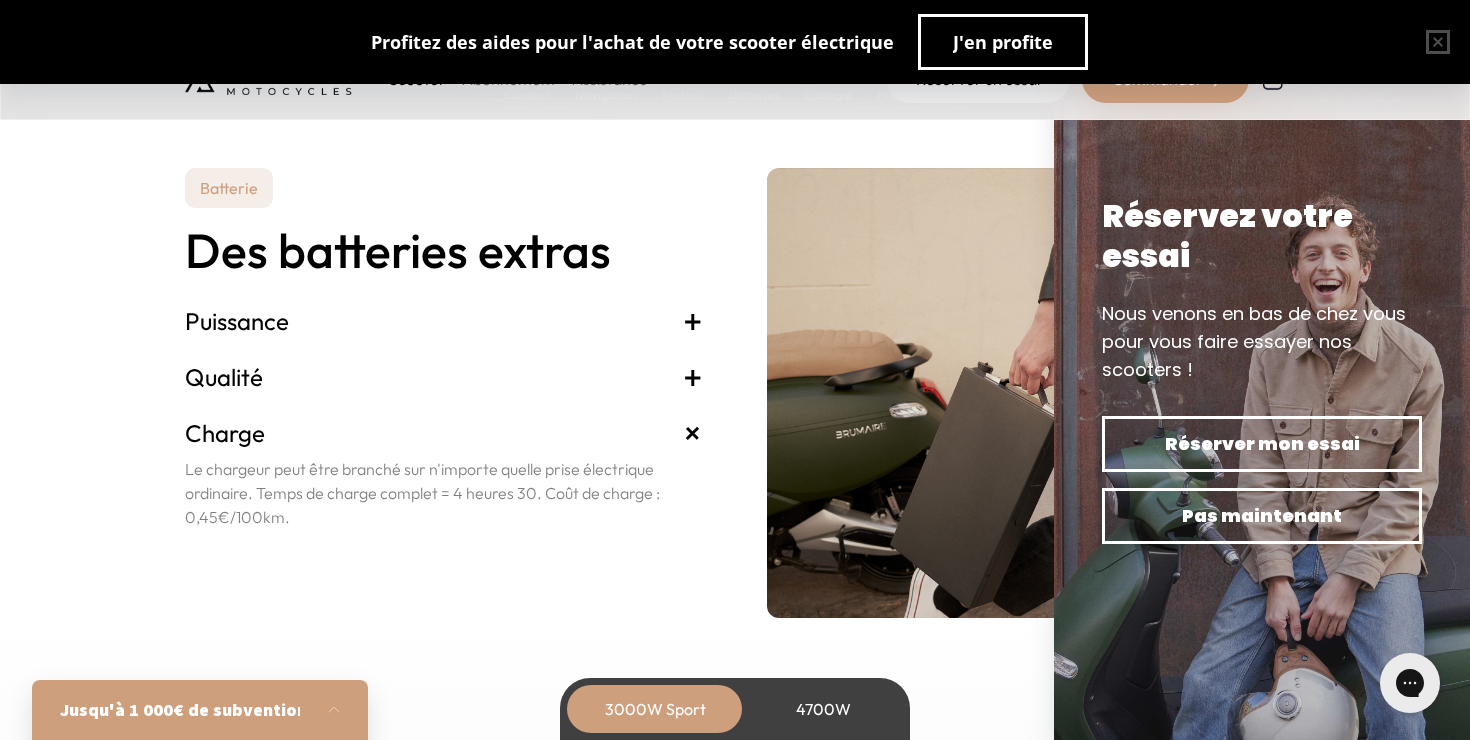 click on "+" at bounding box center [693, 433] 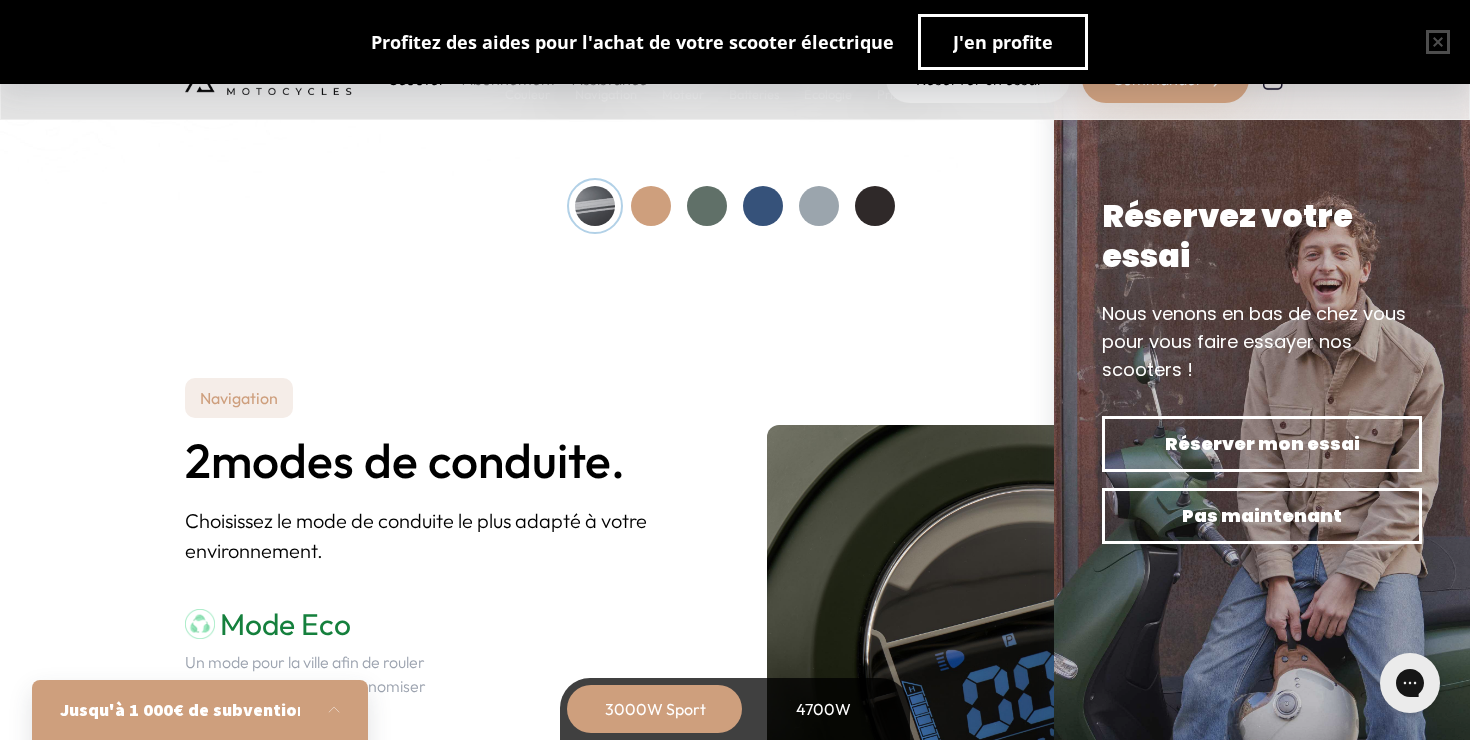 scroll, scrollTop: 2406, scrollLeft: 0, axis: vertical 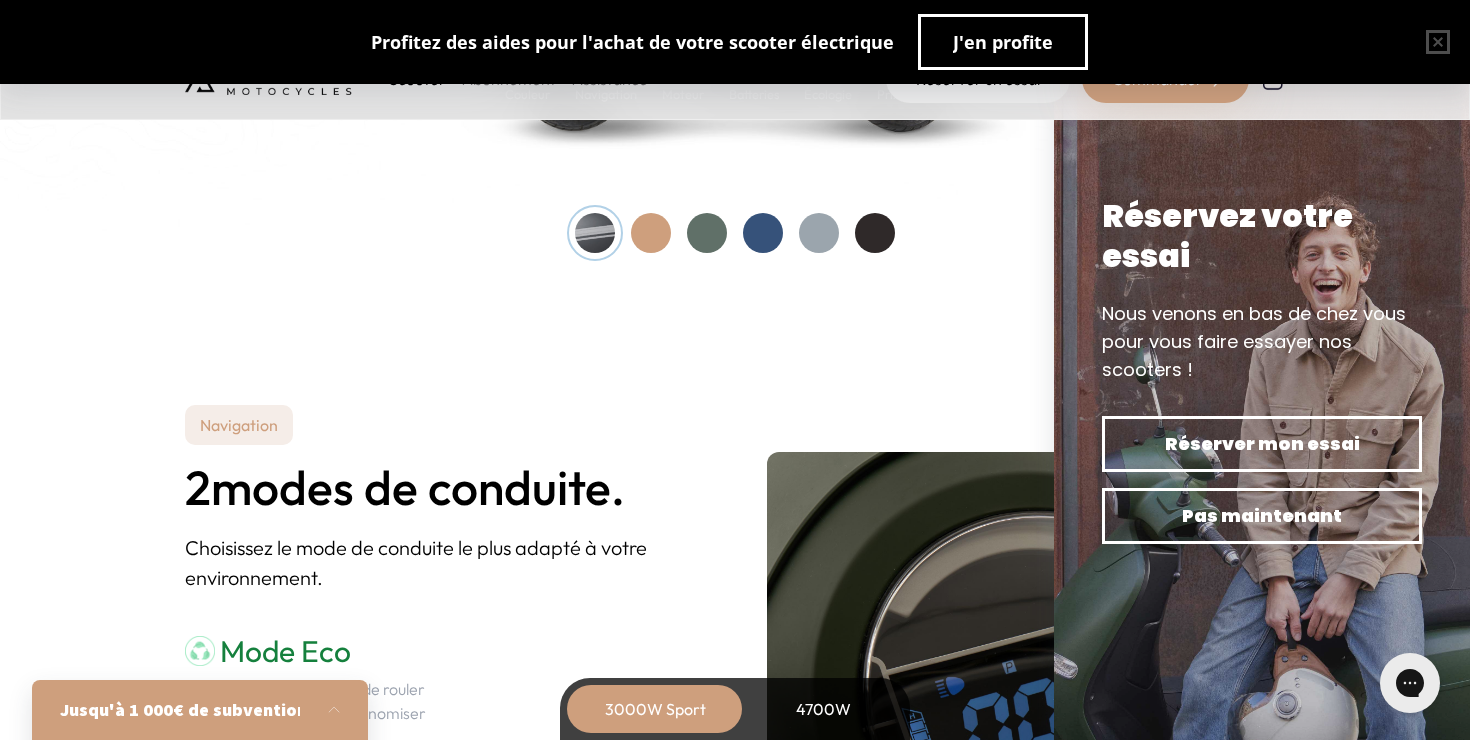 click on "Jusqu'à 1 000€ de subvention" at bounding box center (180, 710) 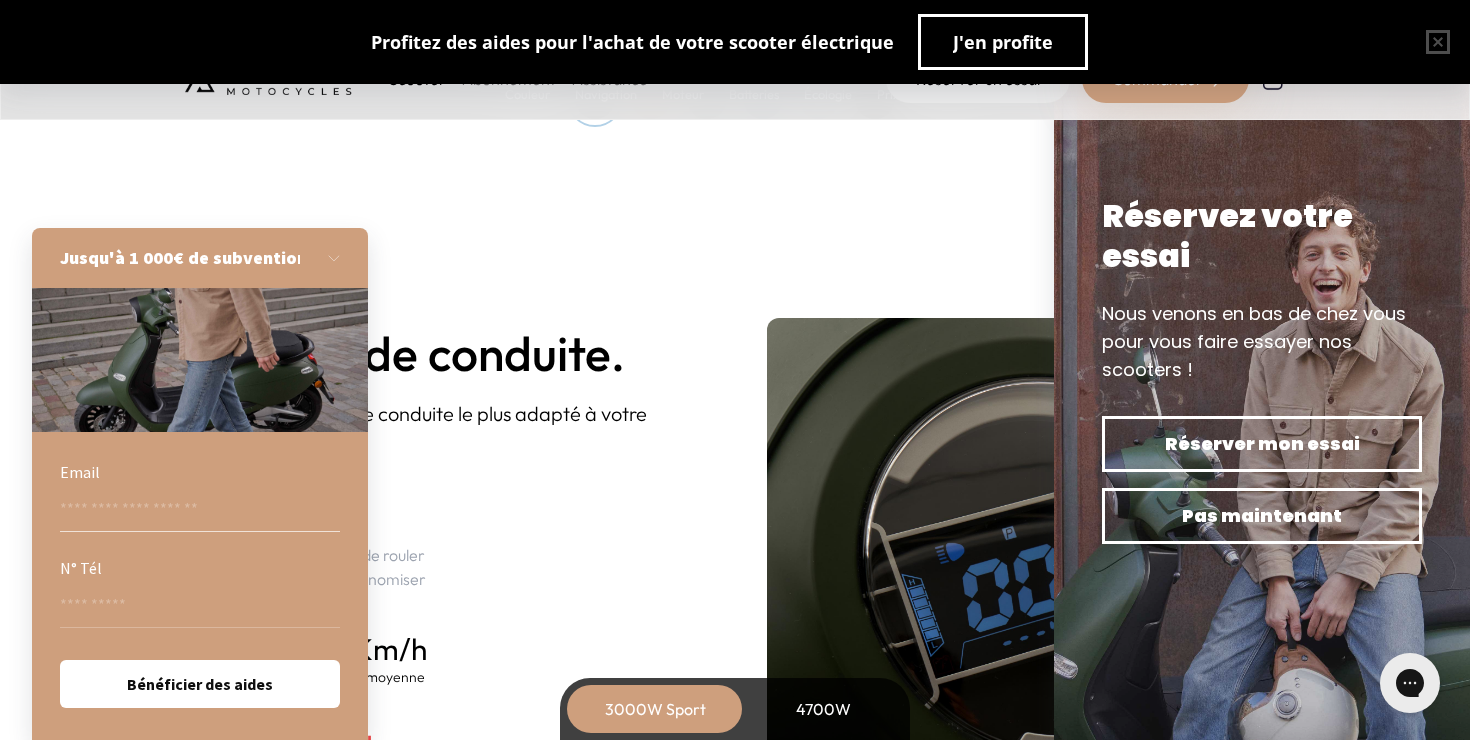 scroll, scrollTop: 2541, scrollLeft: 0, axis: vertical 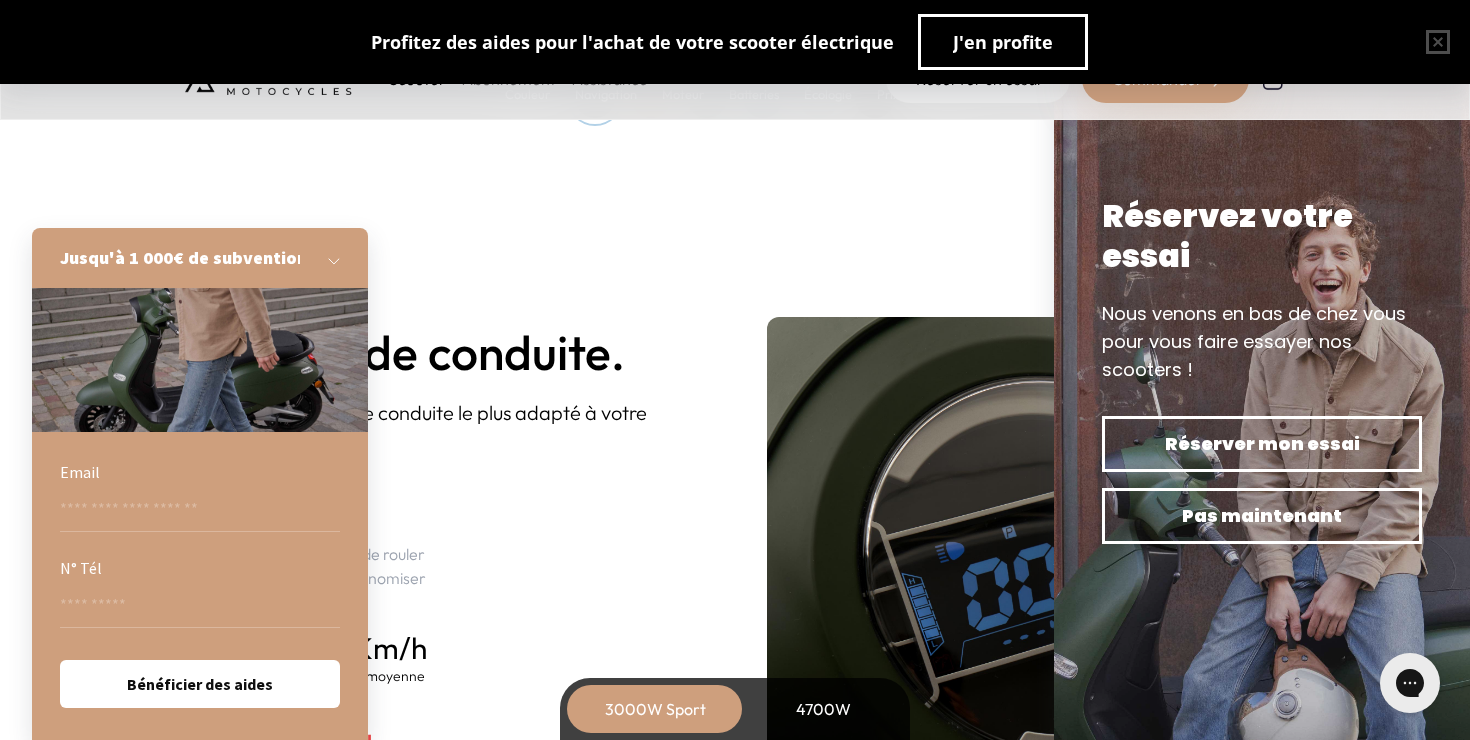 click at bounding box center (340, 258) 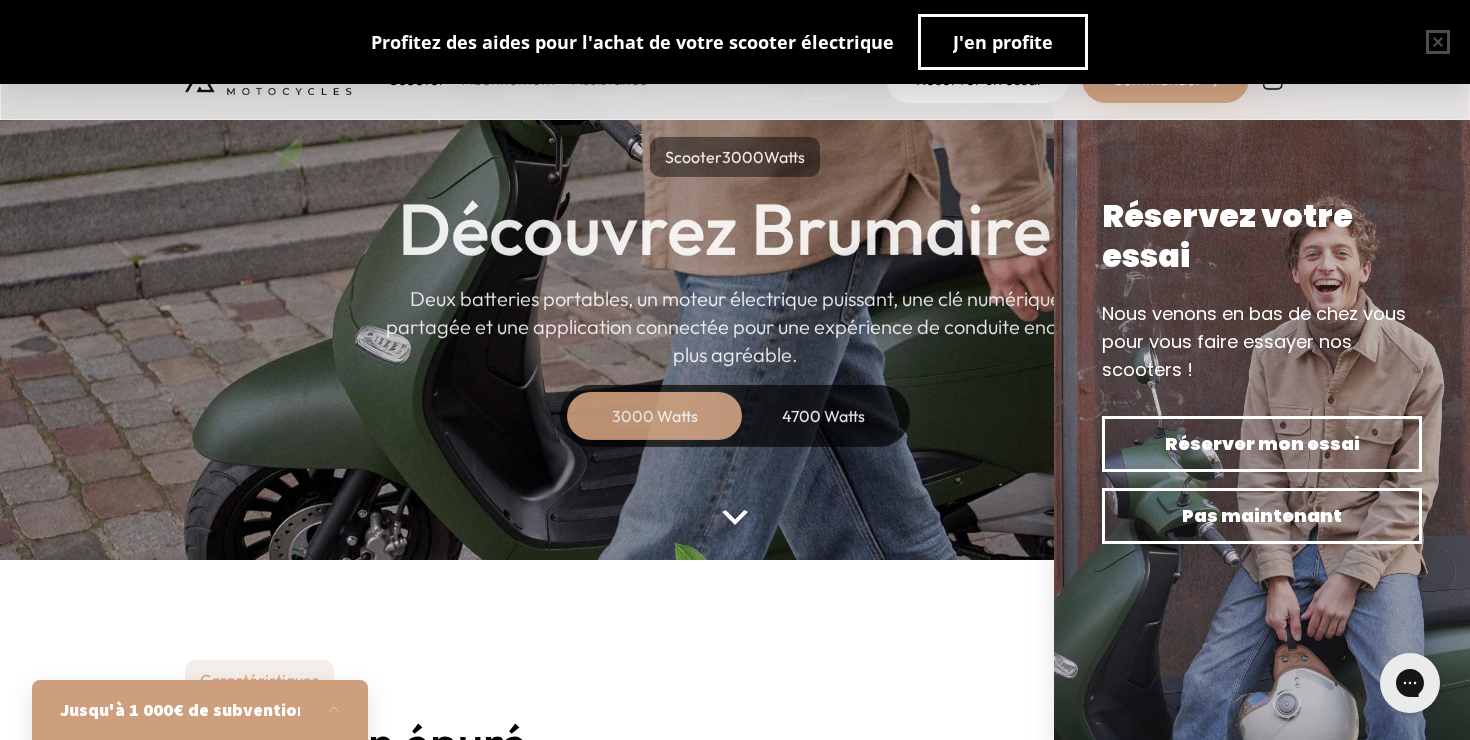 scroll, scrollTop: 0, scrollLeft: 0, axis: both 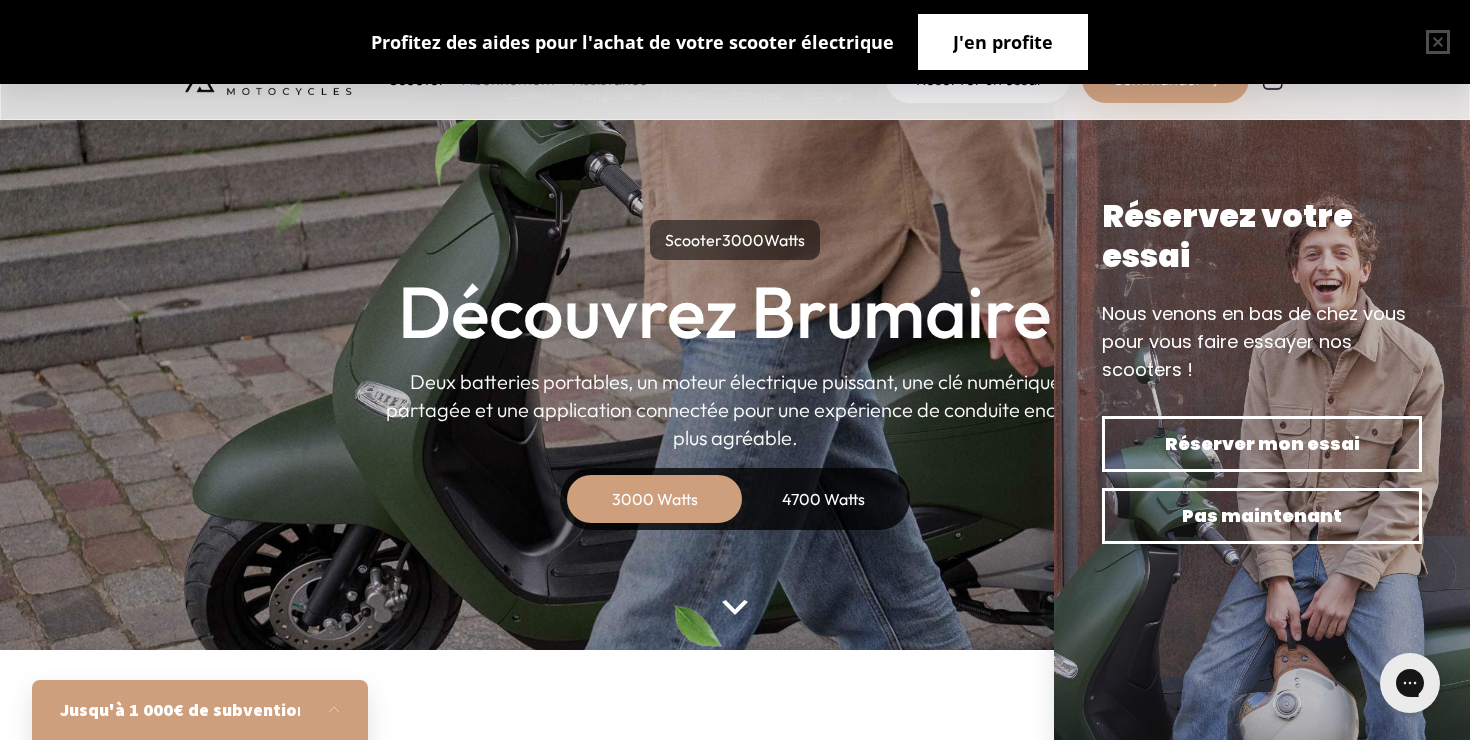 click on "J'en profite" at bounding box center (1003, 42) 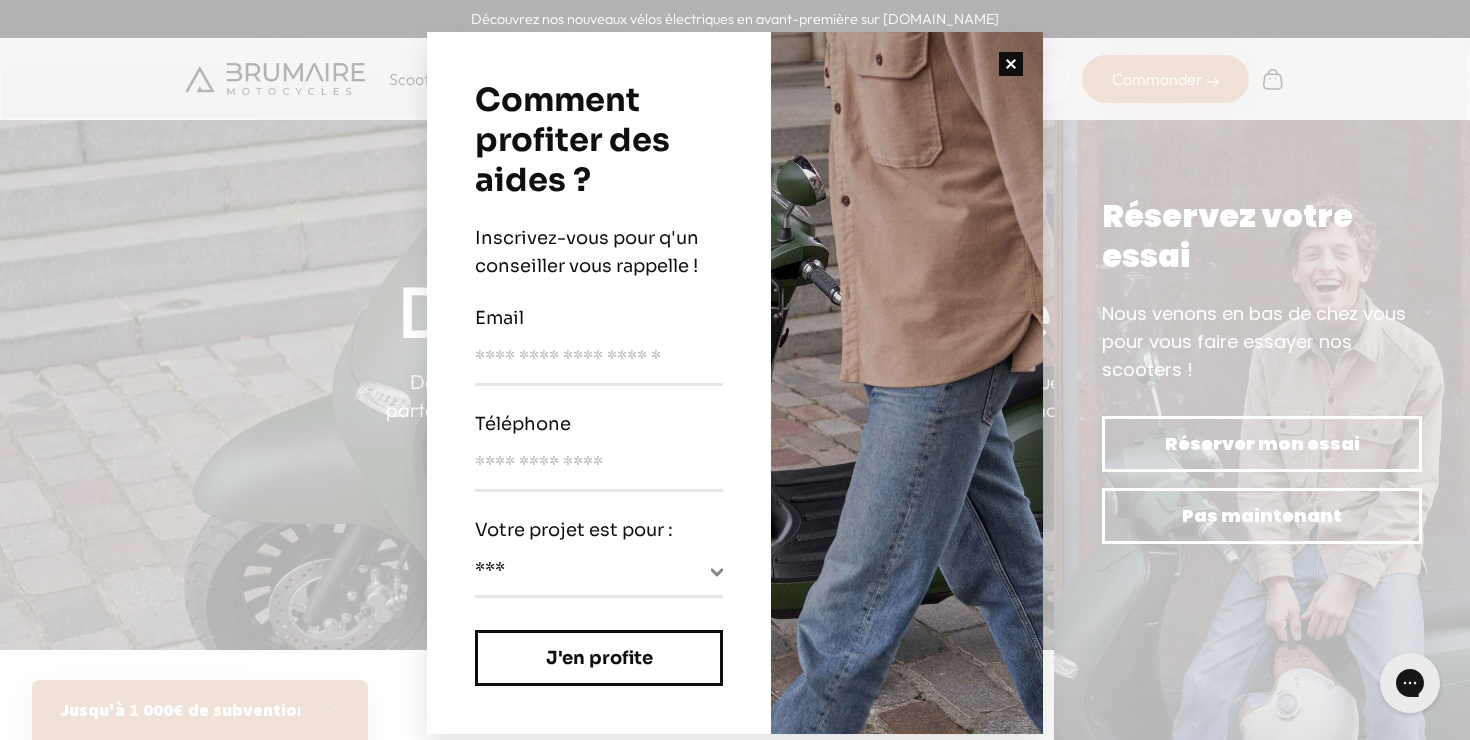 click at bounding box center (1011, 64) 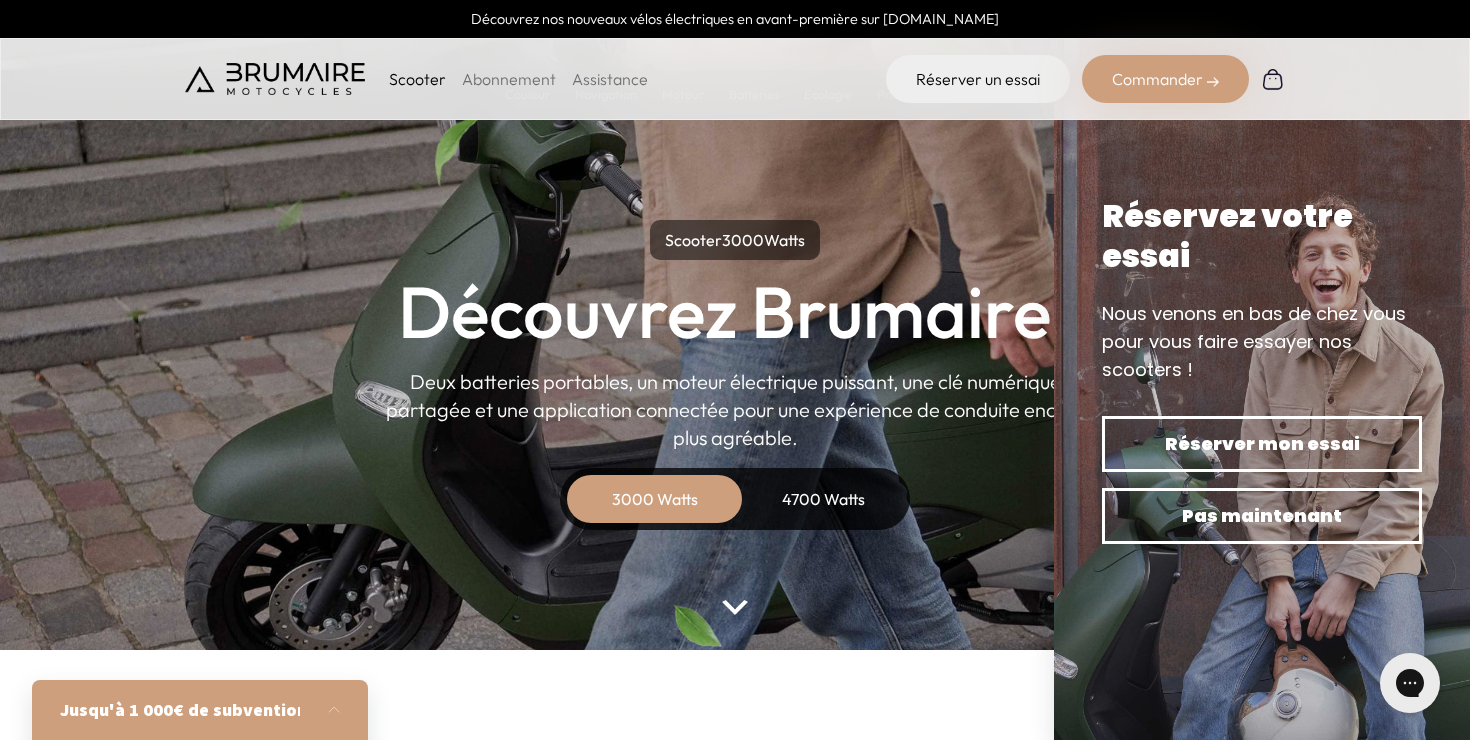click on "Commander" at bounding box center (1165, 79) 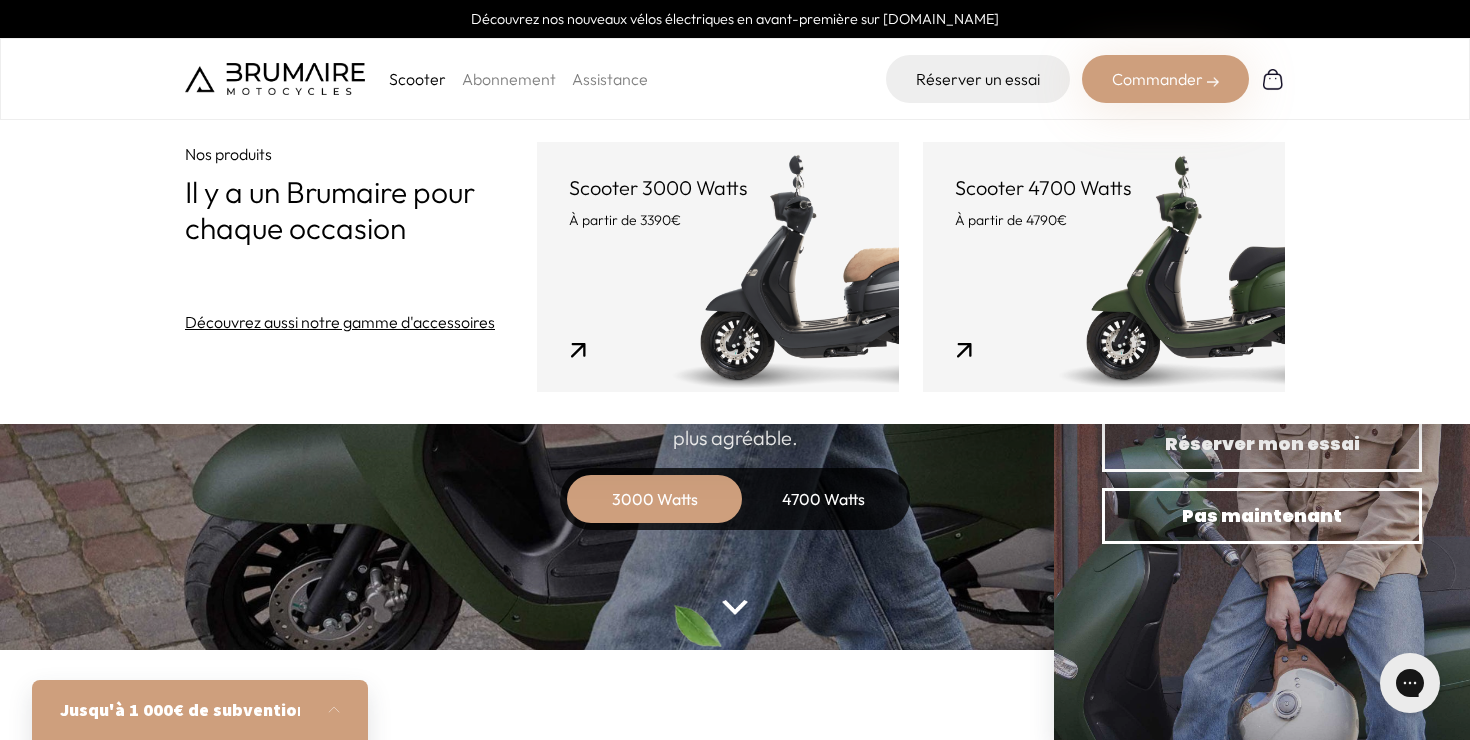 click on "Caractéristiques
Un design épuré." at bounding box center [735, 1244] 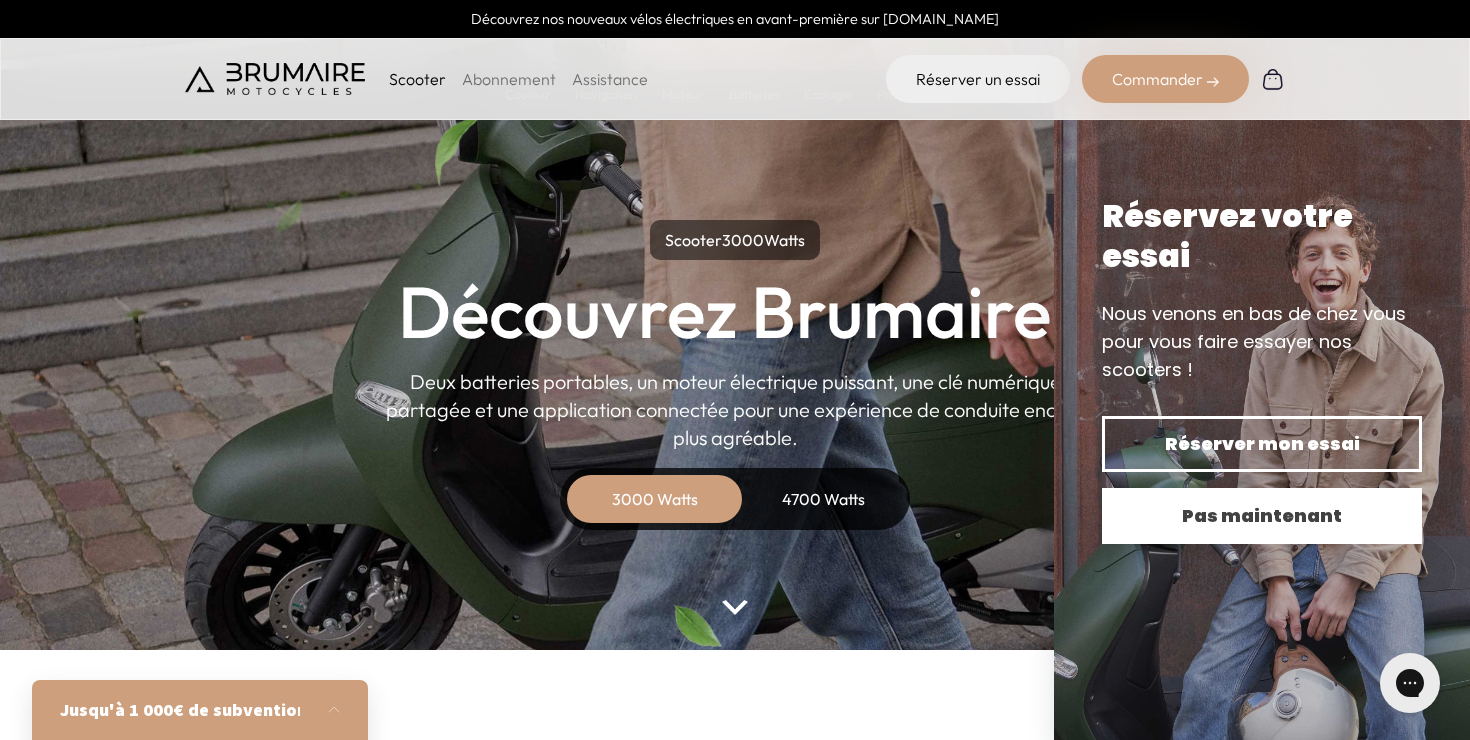 click on "Pas maintenant" at bounding box center [1262, 516] 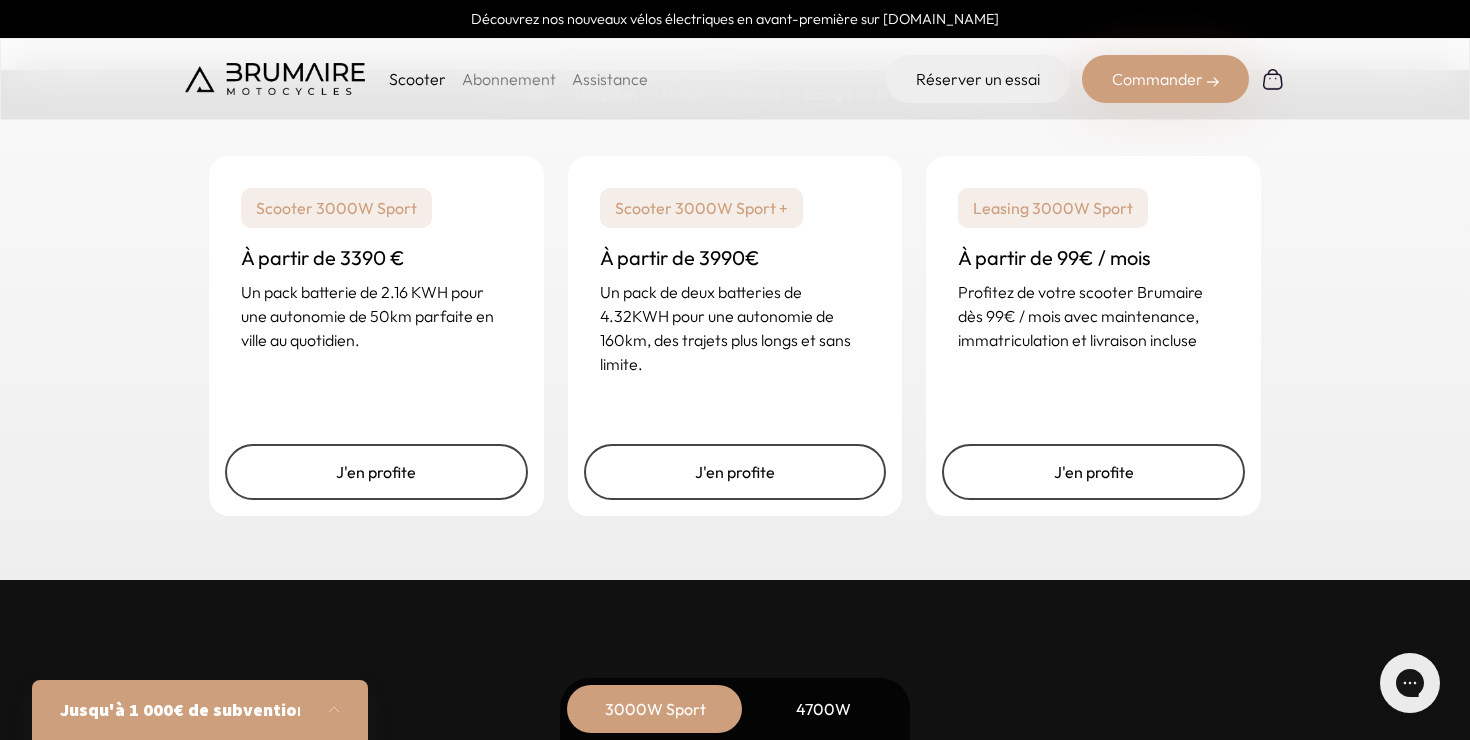 scroll, scrollTop: 4953, scrollLeft: 0, axis: vertical 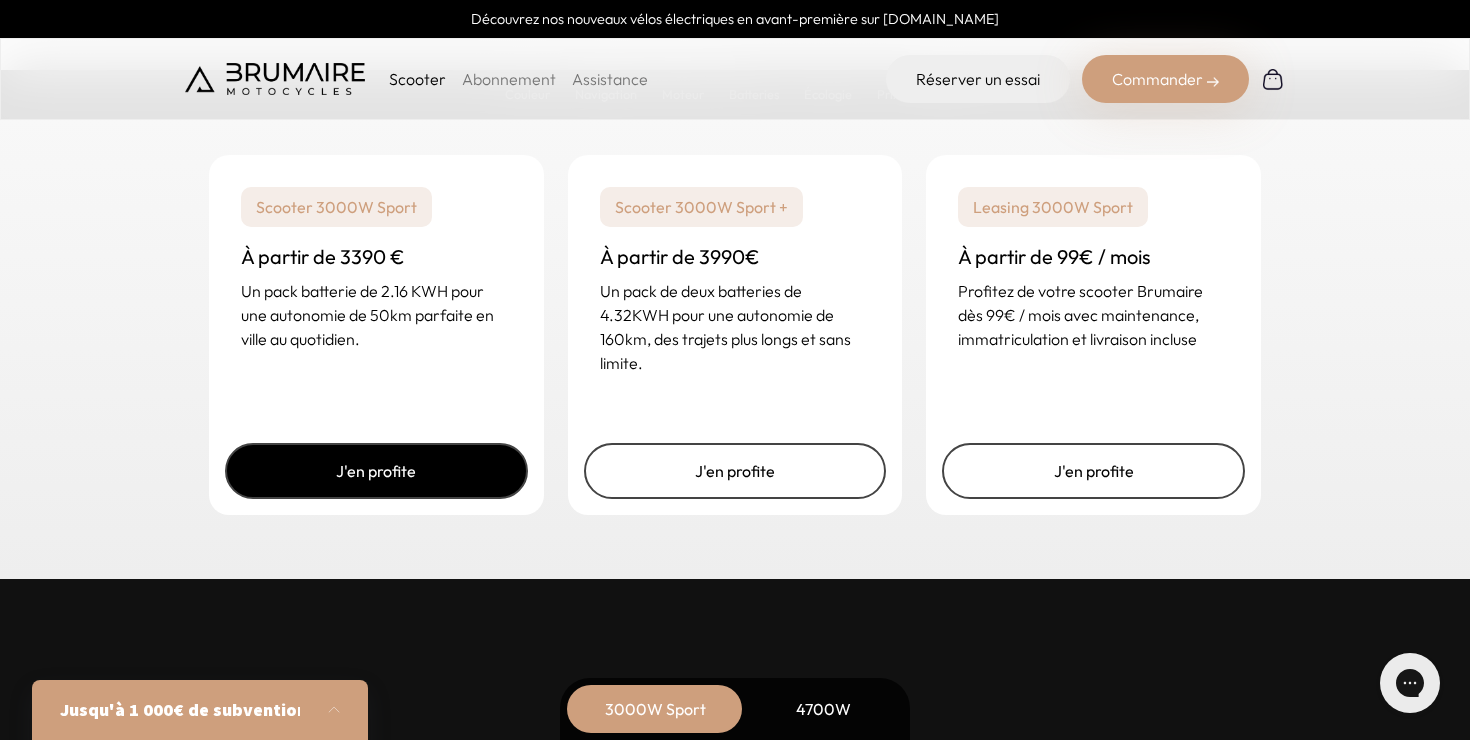 click on "J'en profite" at bounding box center (376, 471) 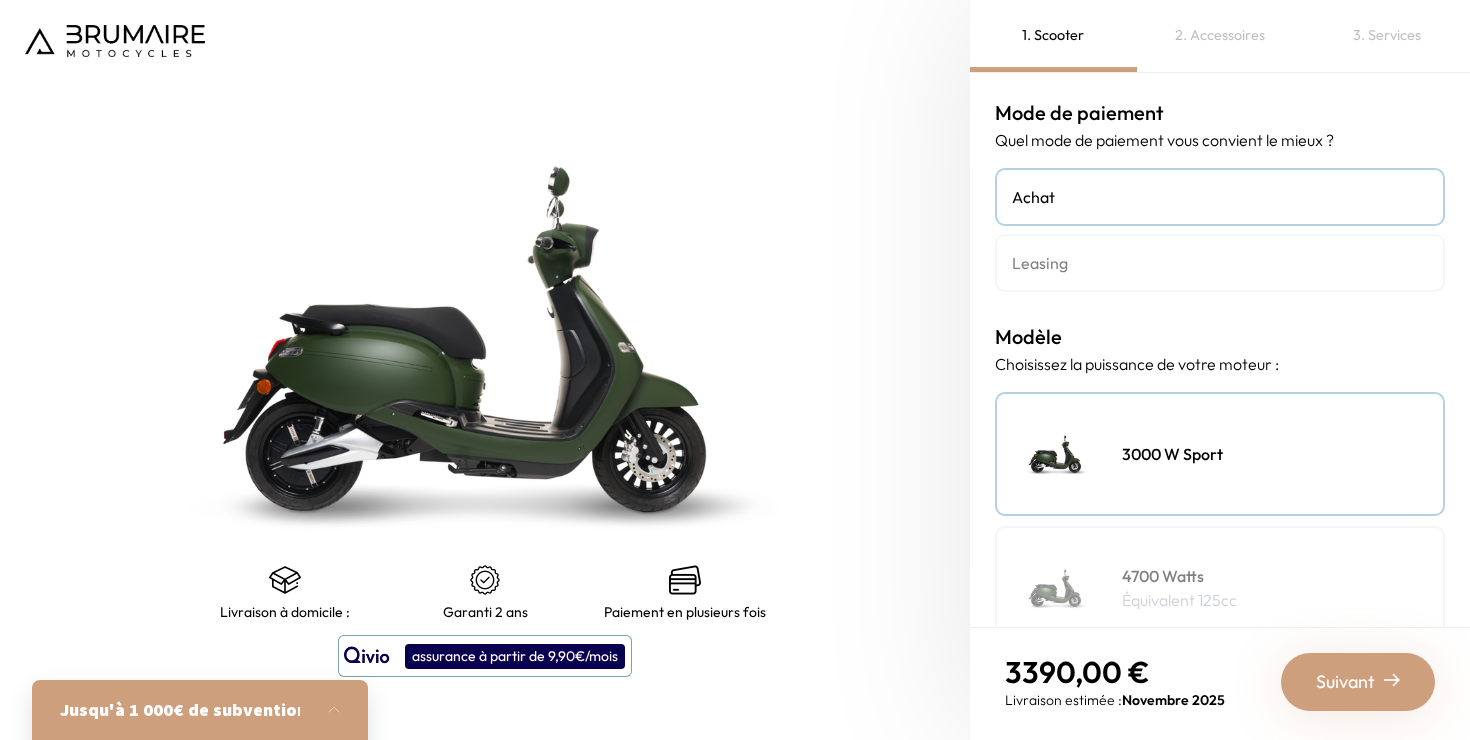 scroll, scrollTop: 0, scrollLeft: 0, axis: both 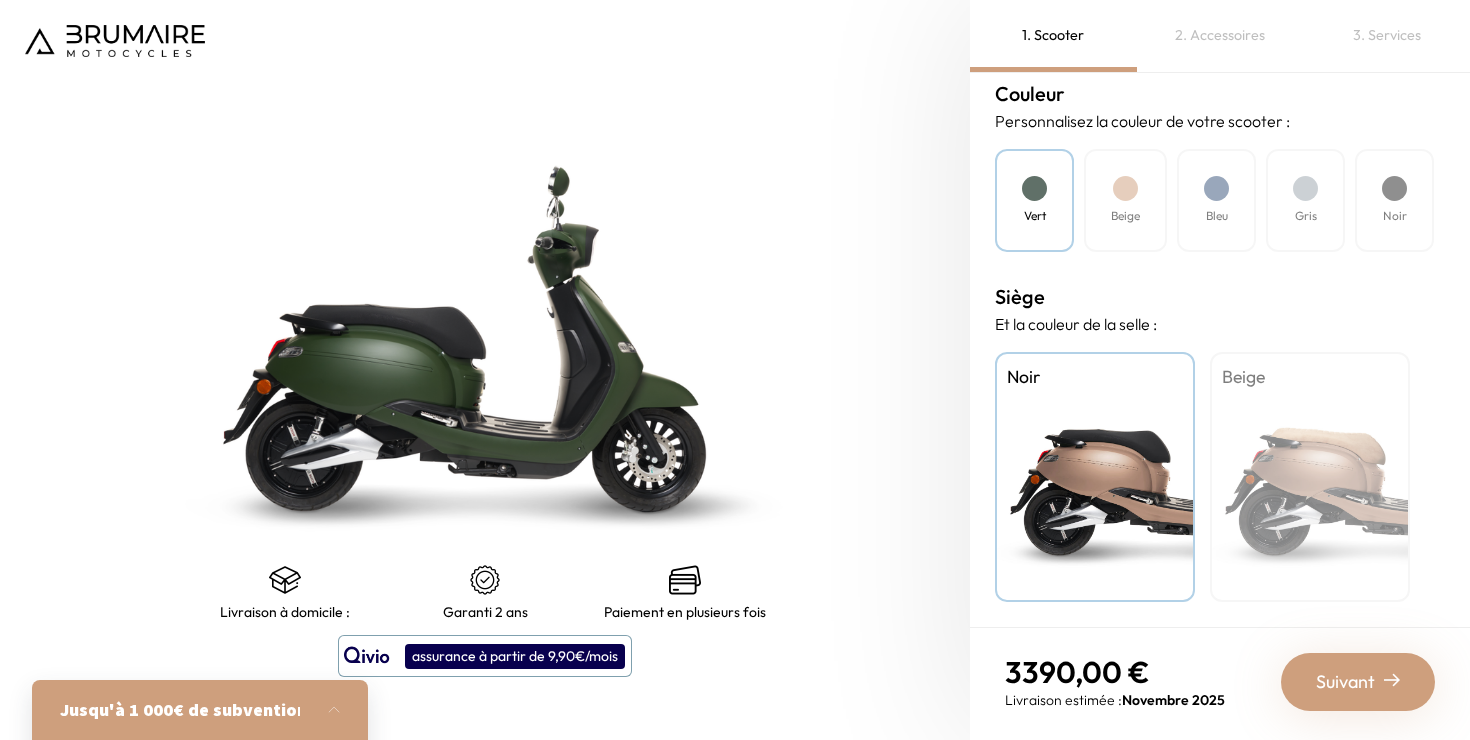 click on "Beige" at bounding box center (1310, 477) 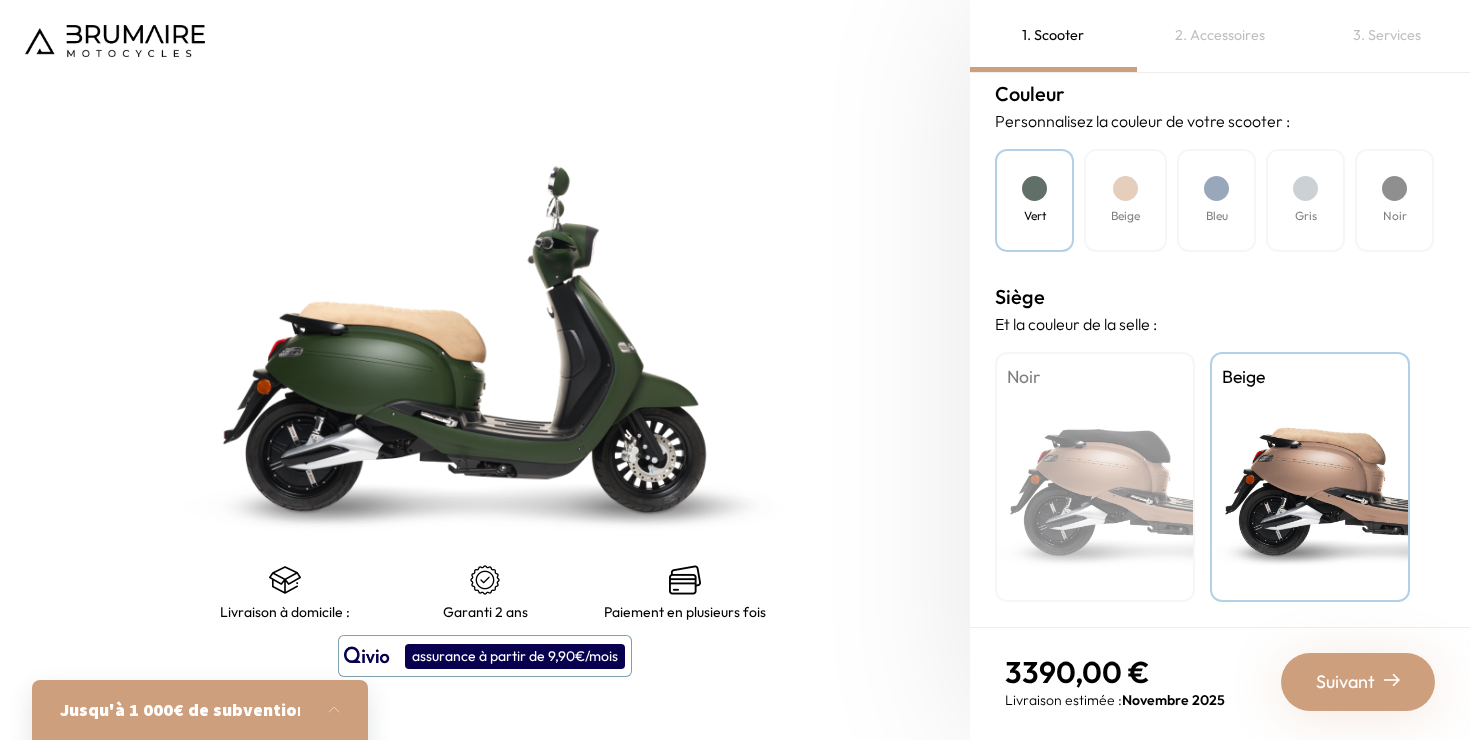 click on "Noir" at bounding box center (1095, 477) 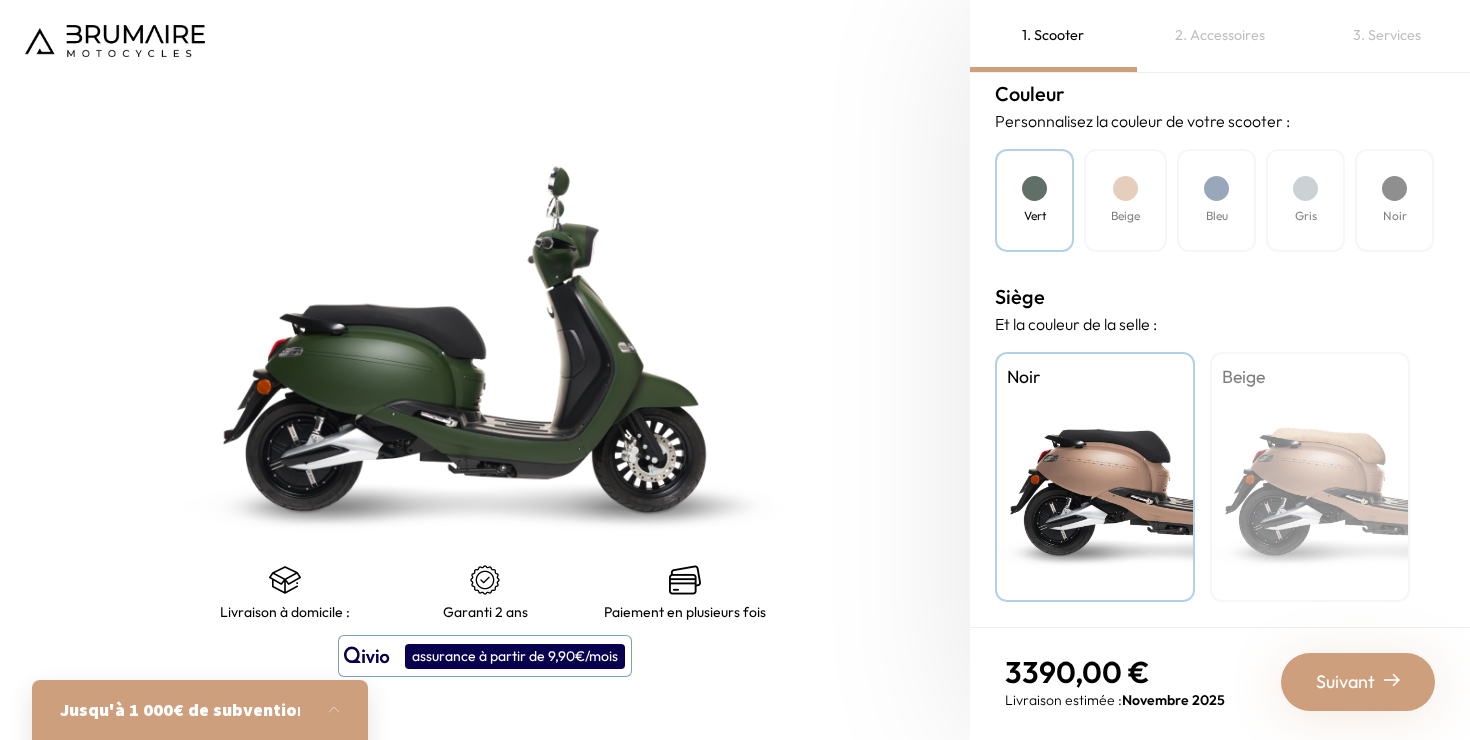 click on "Beige" at bounding box center (1310, 477) 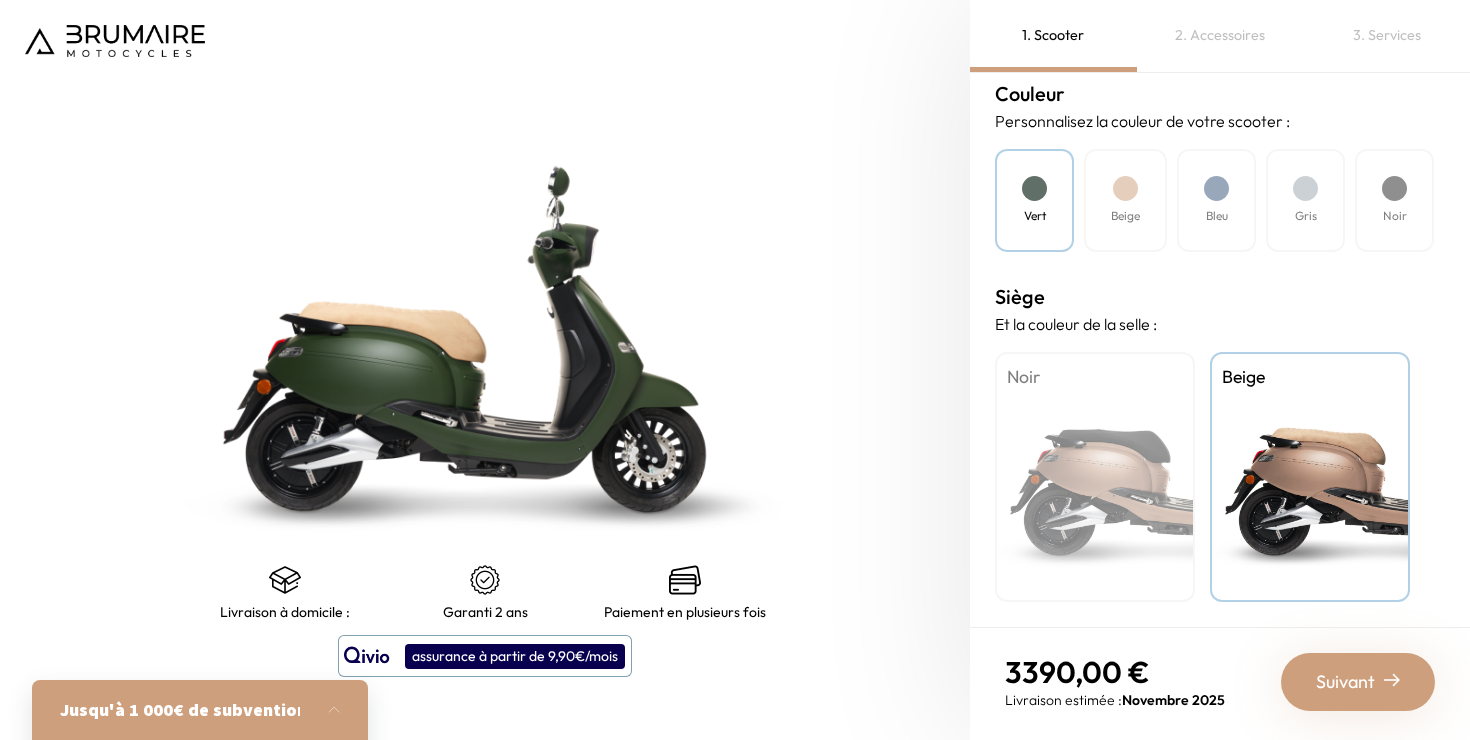 click on "Noir" at bounding box center (1095, 477) 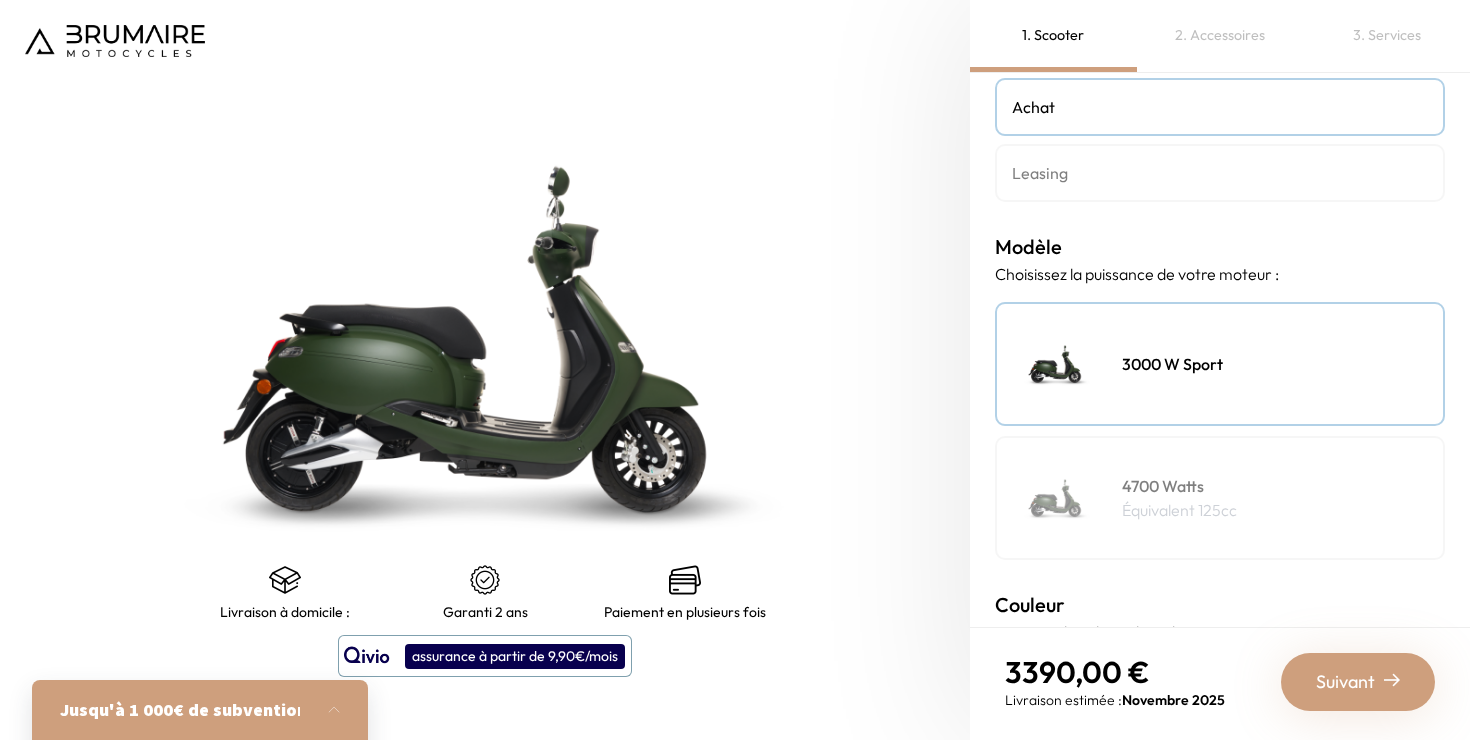 scroll, scrollTop: 0, scrollLeft: 0, axis: both 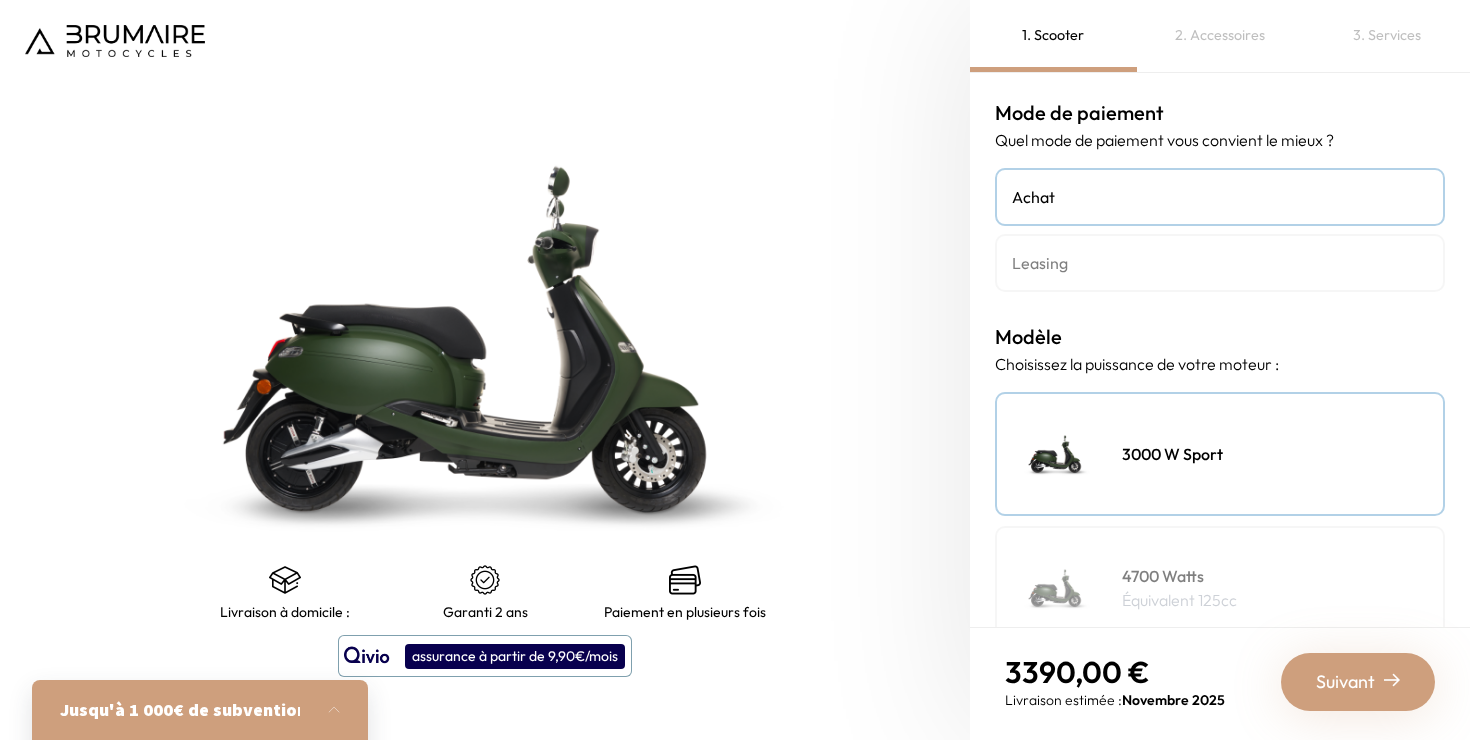 click on "Leasing" at bounding box center [1220, 263] 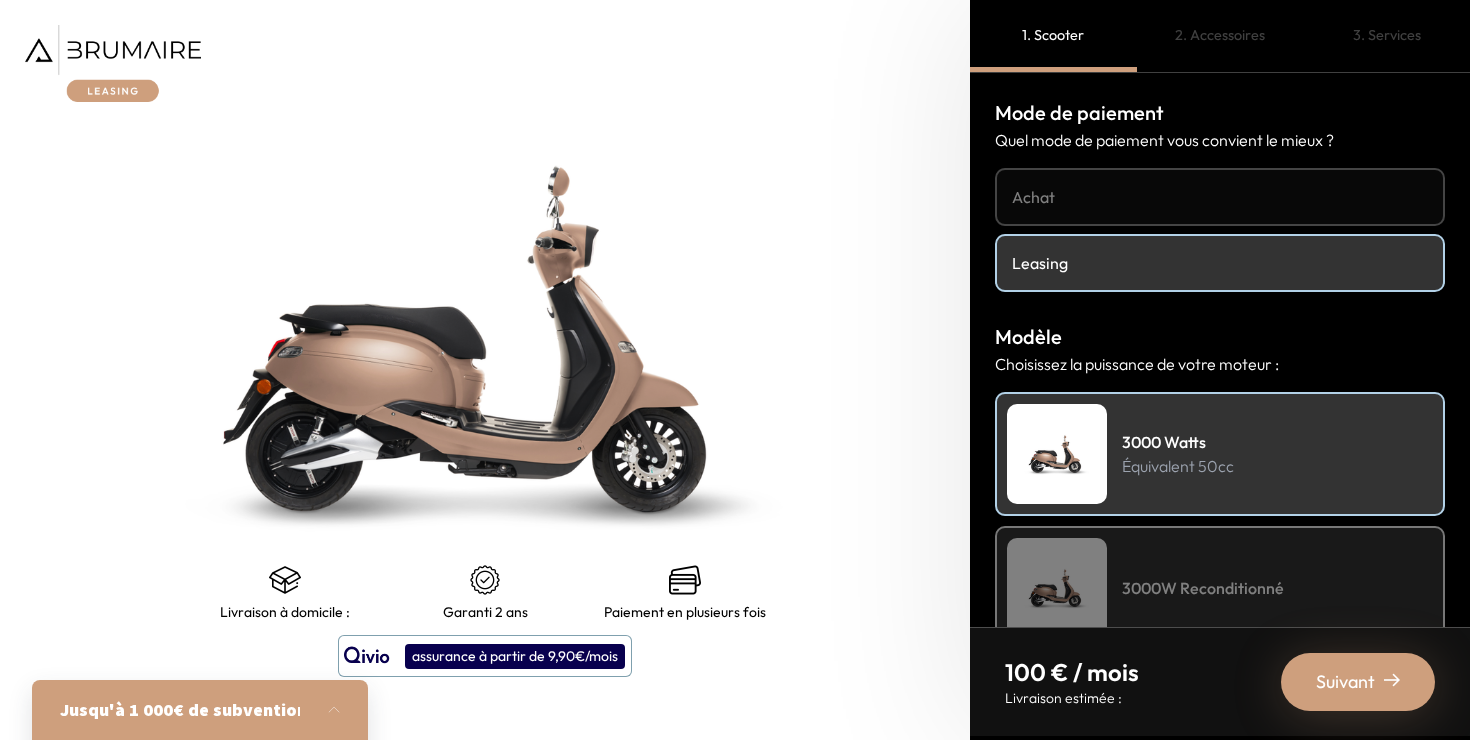 scroll, scrollTop: 0, scrollLeft: 0, axis: both 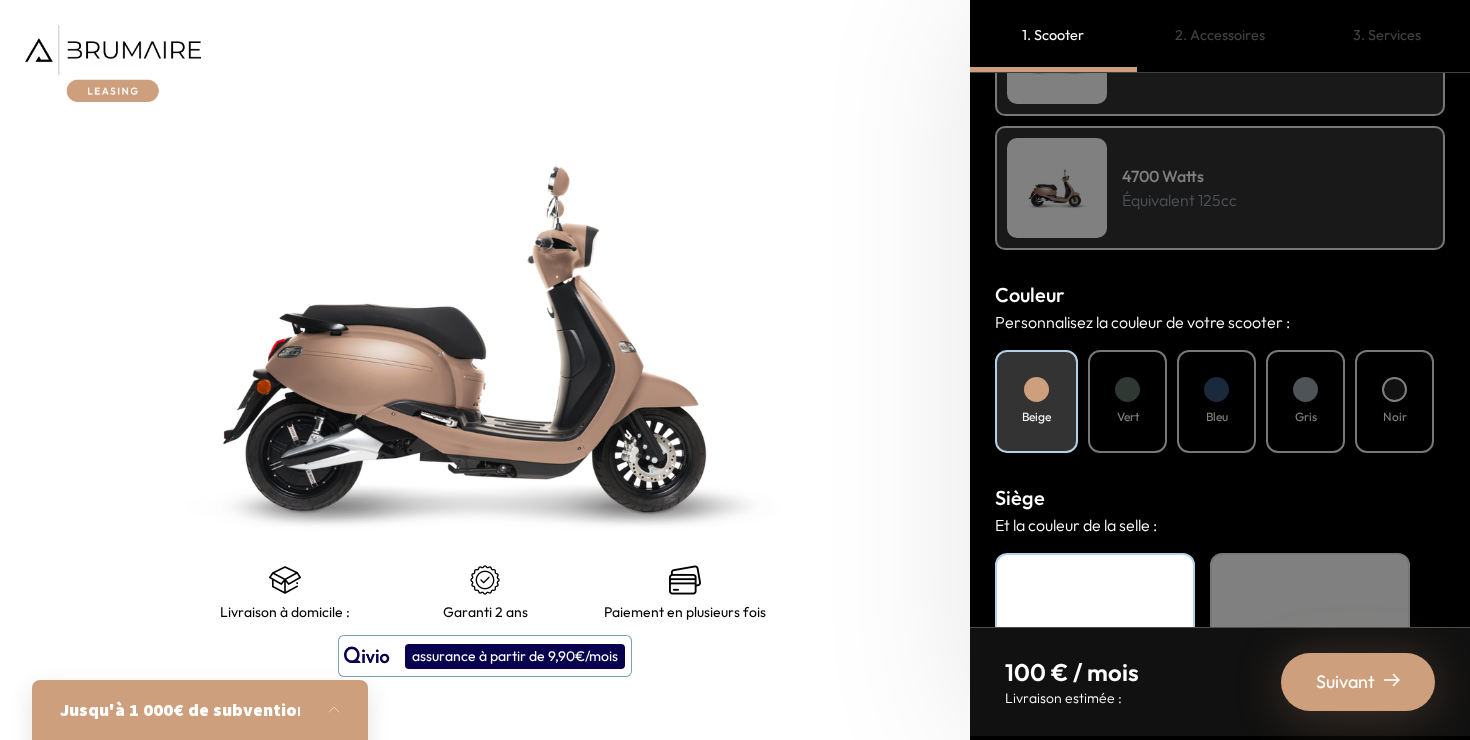 click on "Vert" at bounding box center [1127, 401] 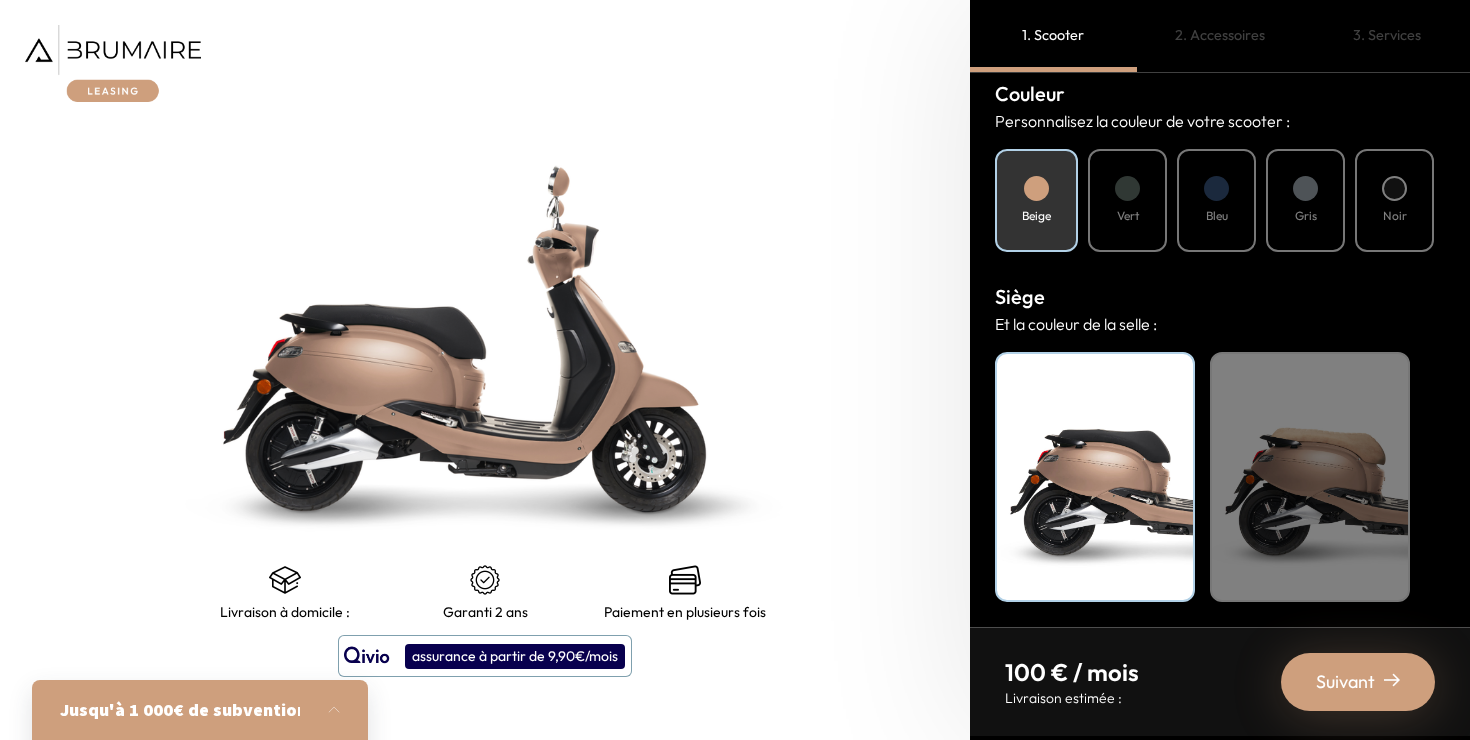 click on "Vert" at bounding box center (1127, 200) 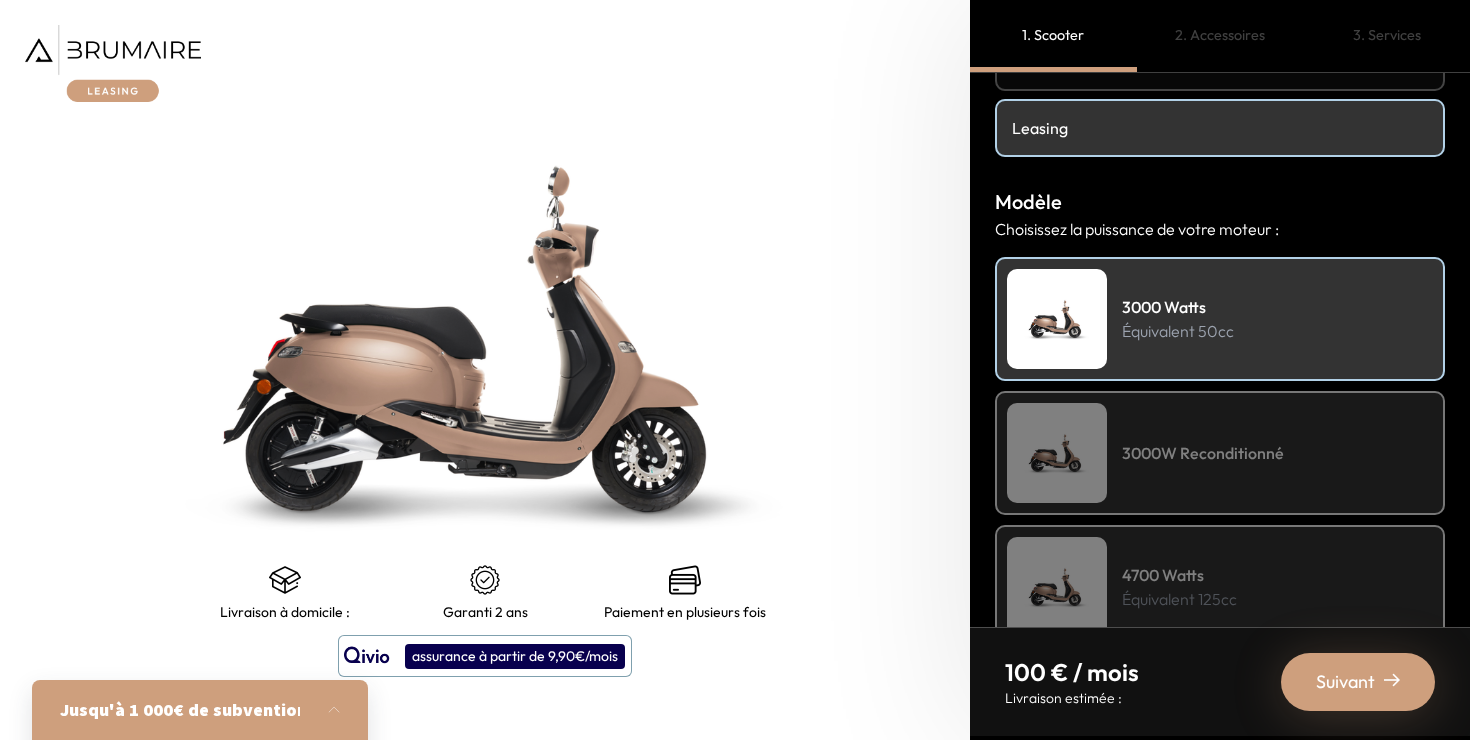 scroll, scrollTop: 0, scrollLeft: 0, axis: both 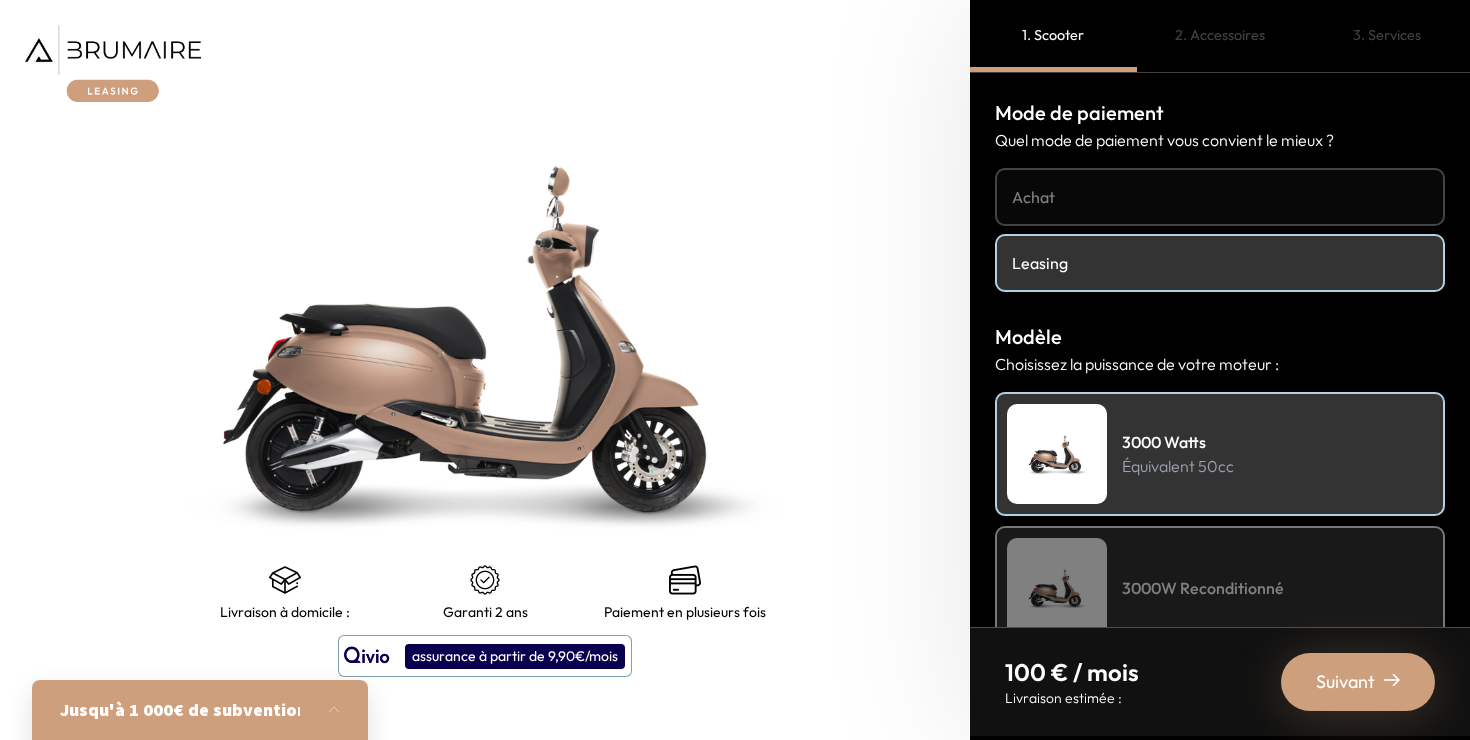 click at bounding box center (485, 338) 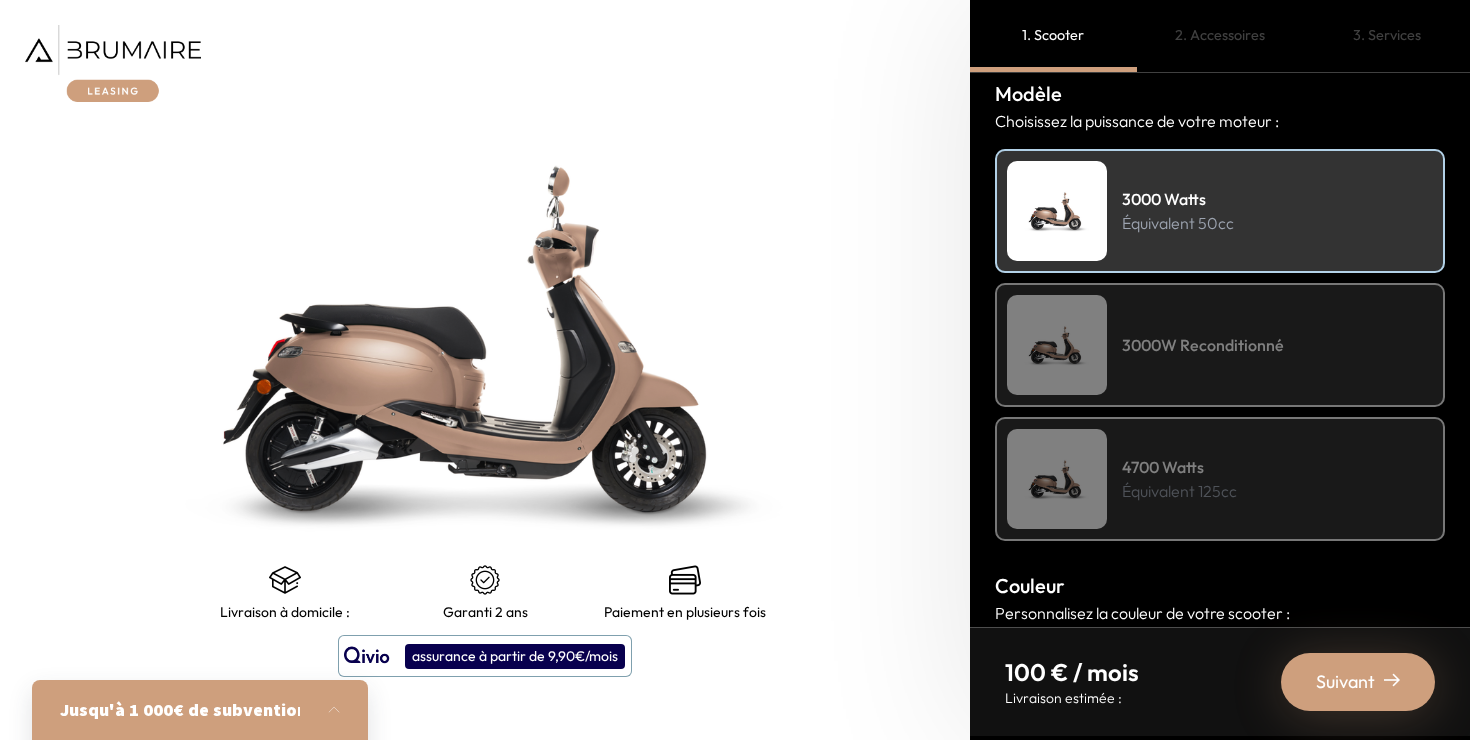 scroll, scrollTop: 0, scrollLeft: 0, axis: both 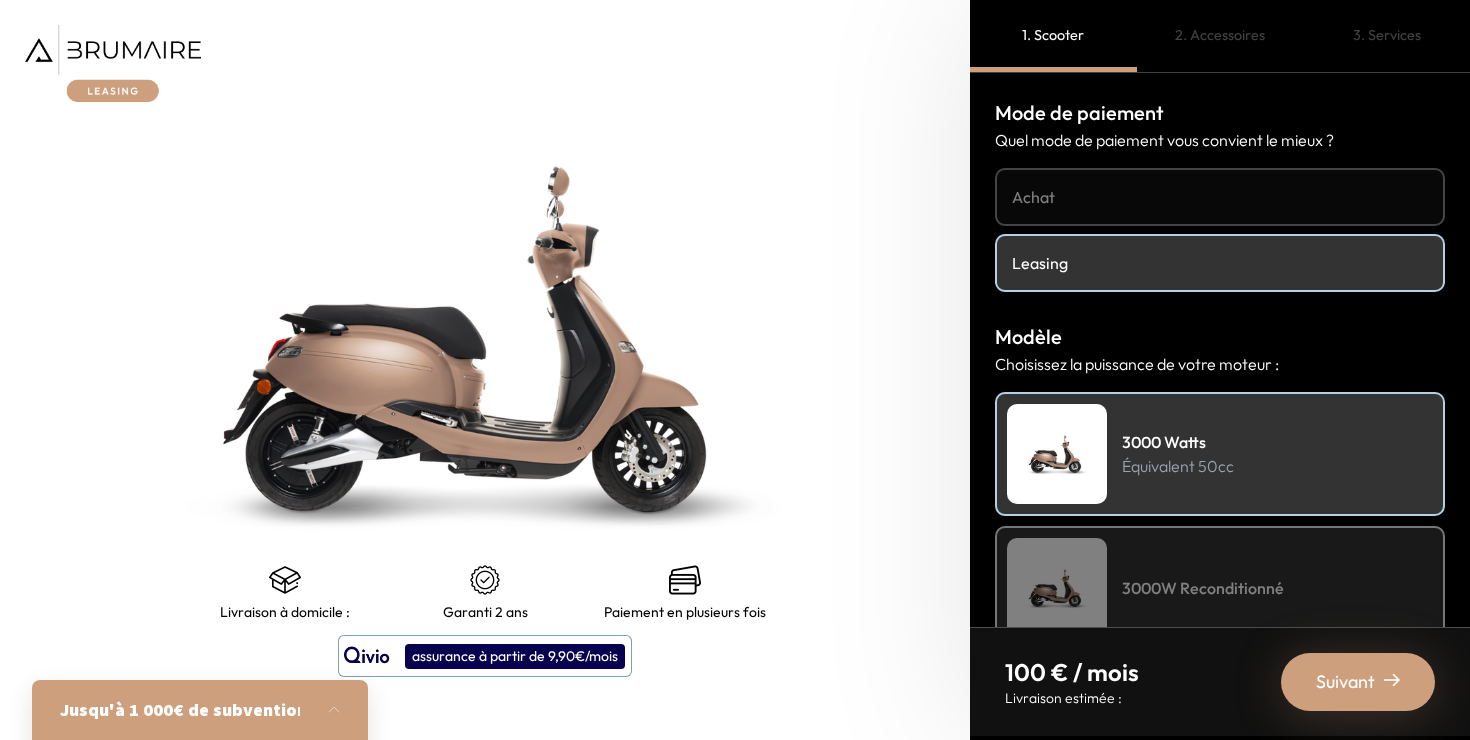 click on "Achat
Leasing" at bounding box center [1220, 230] 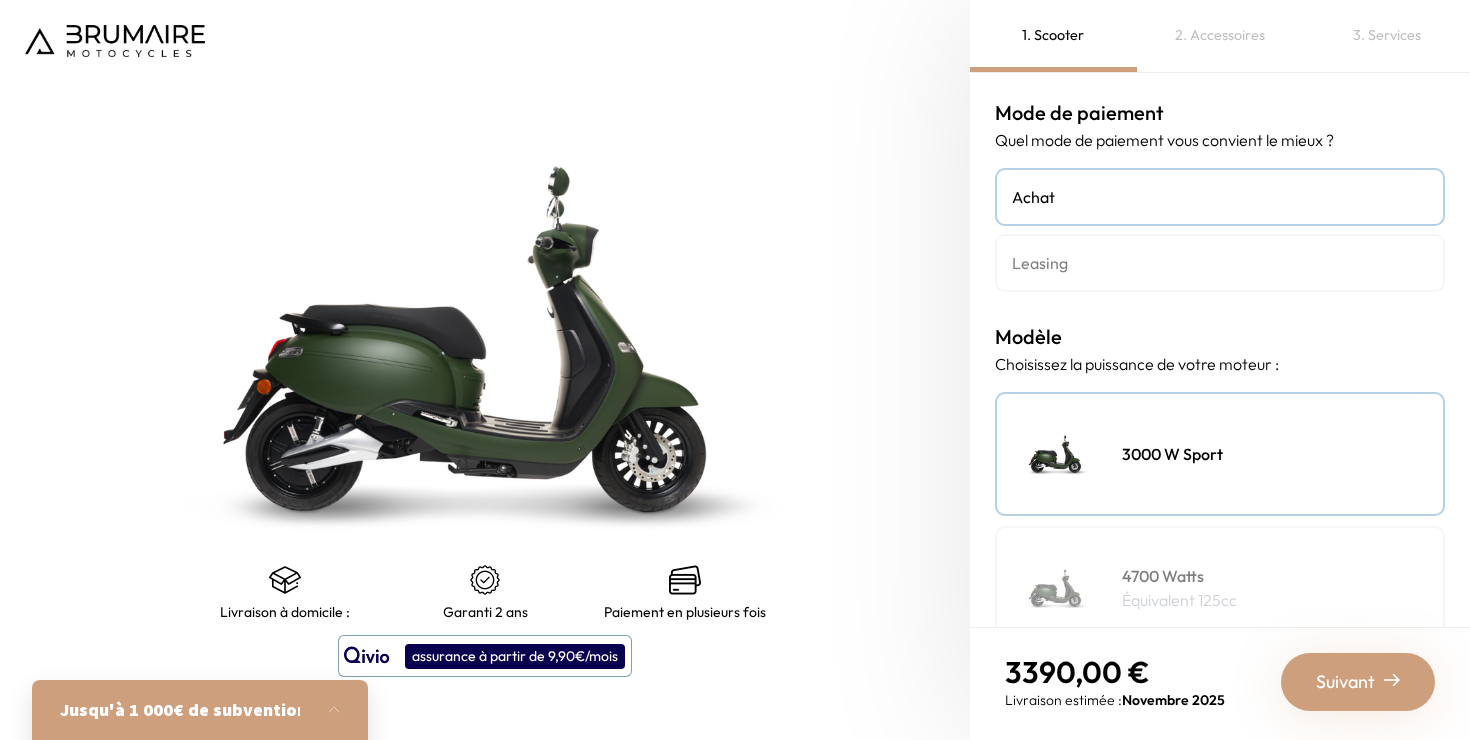 scroll, scrollTop: 0, scrollLeft: 0, axis: both 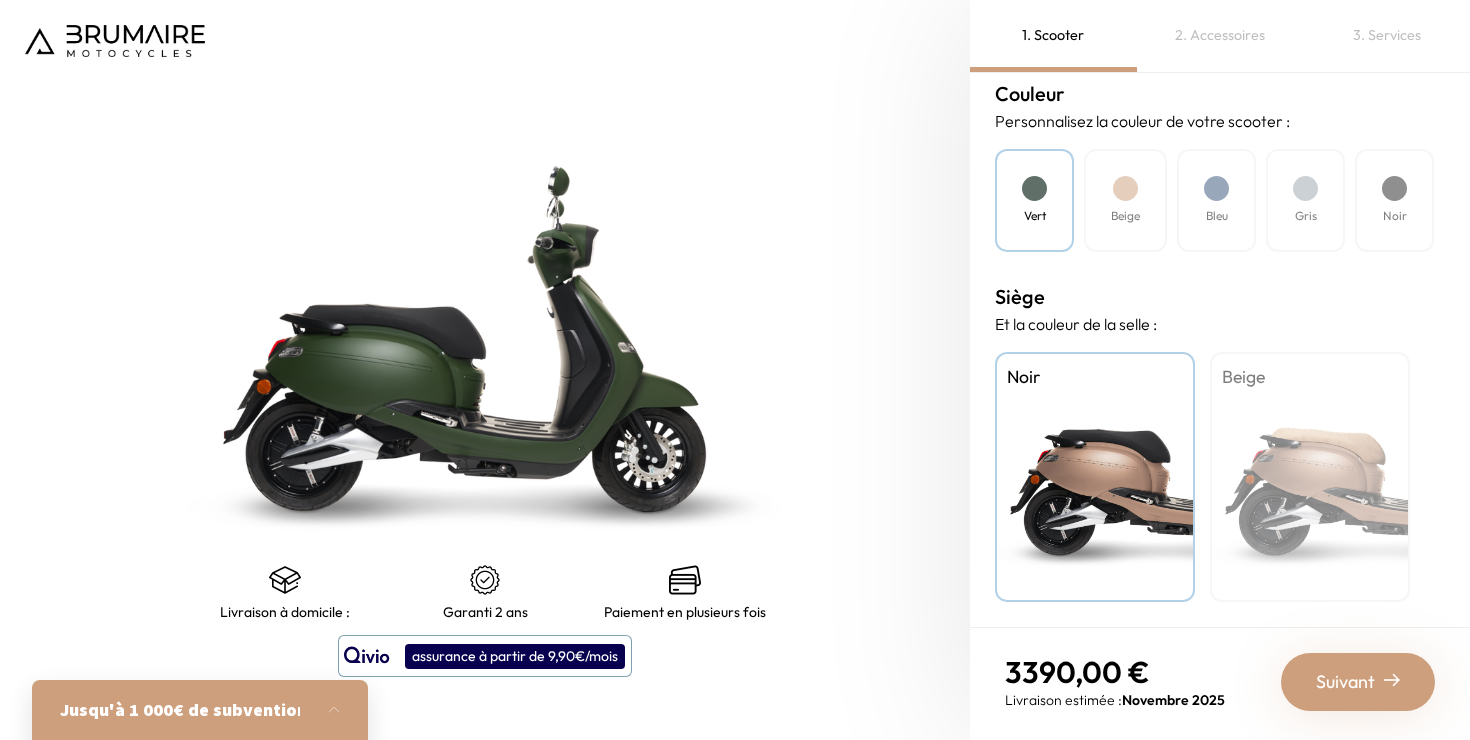 click at bounding box center (115, 41) 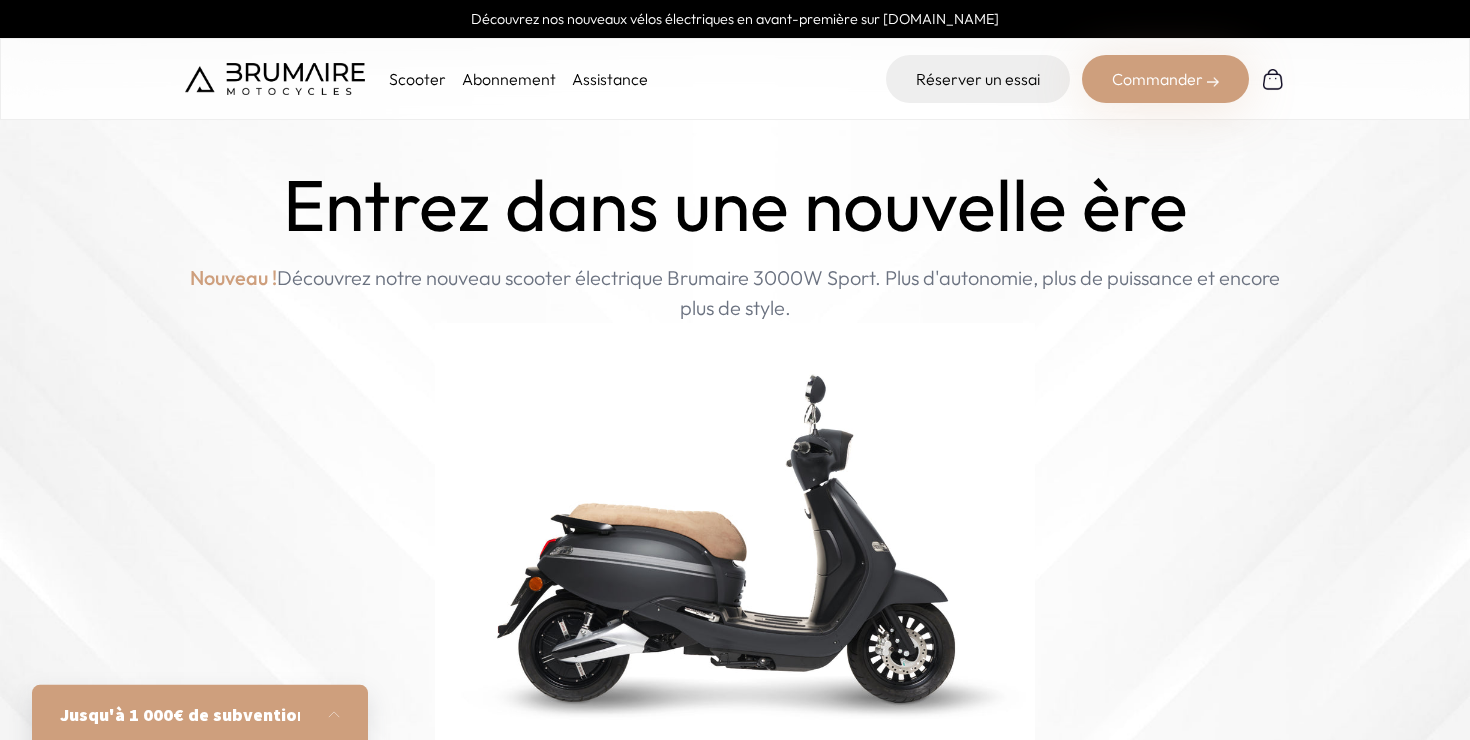 scroll, scrollTop: 0, scrollLeft: 0, axis: both 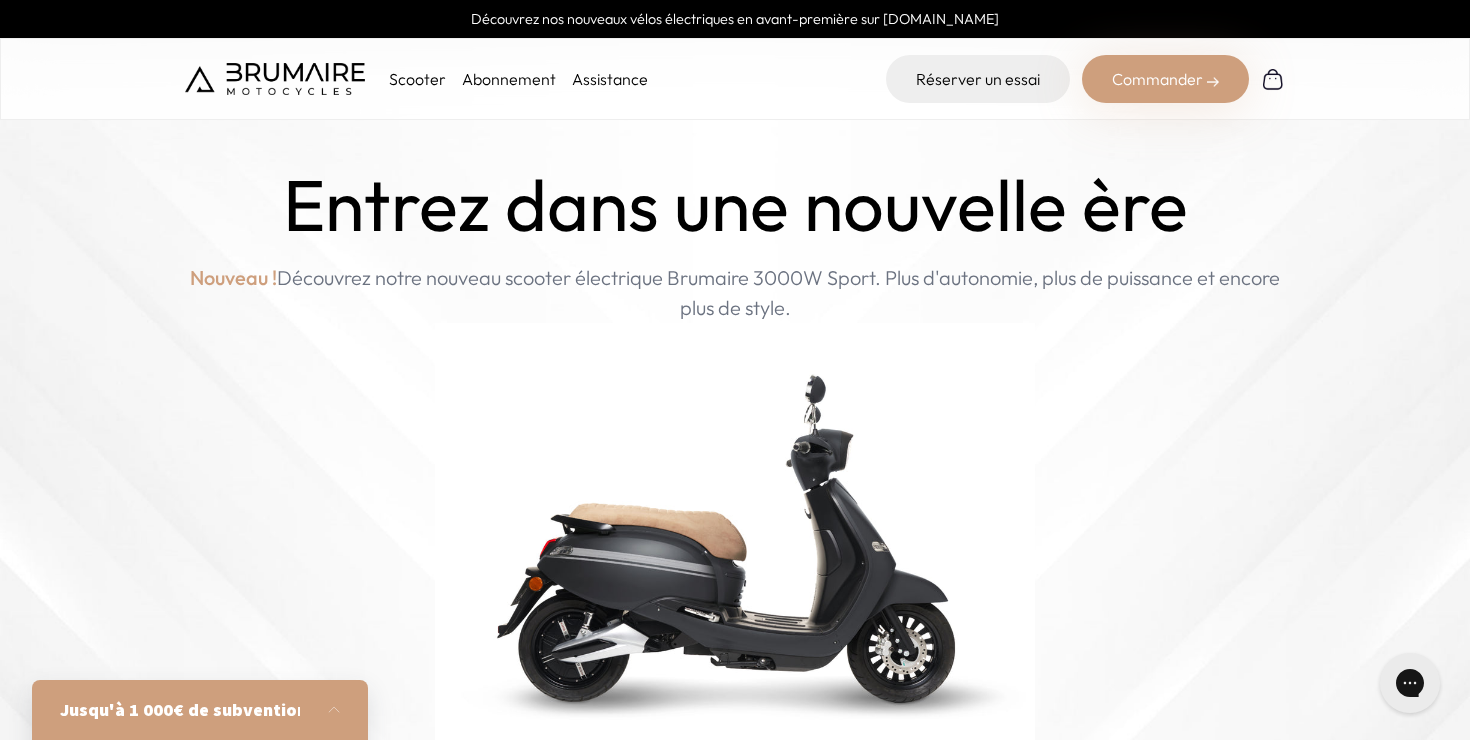click on "Scooter" at bounding box center (417, 79) 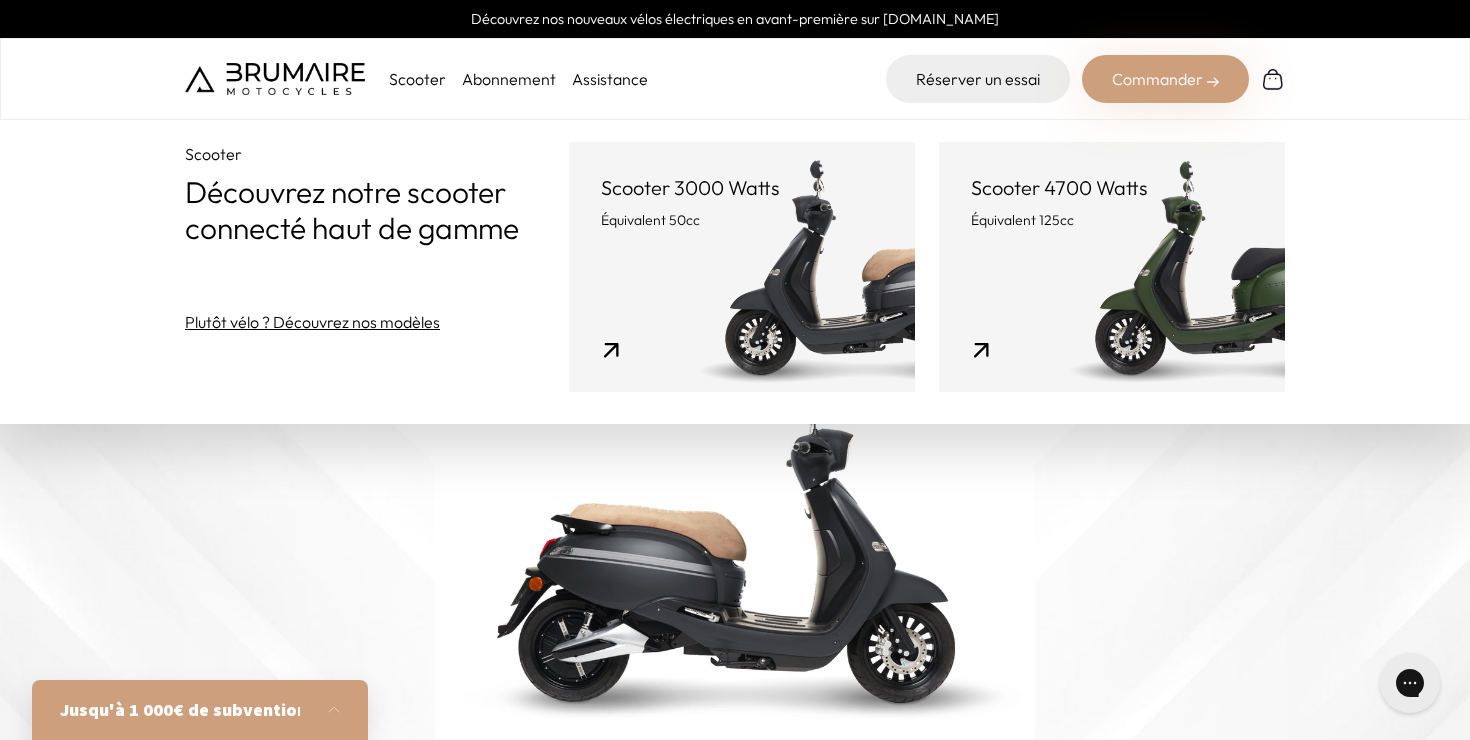 click on "Scooter 3000 Watts
Équivalent 50cc" at bounding box center [742, 267] 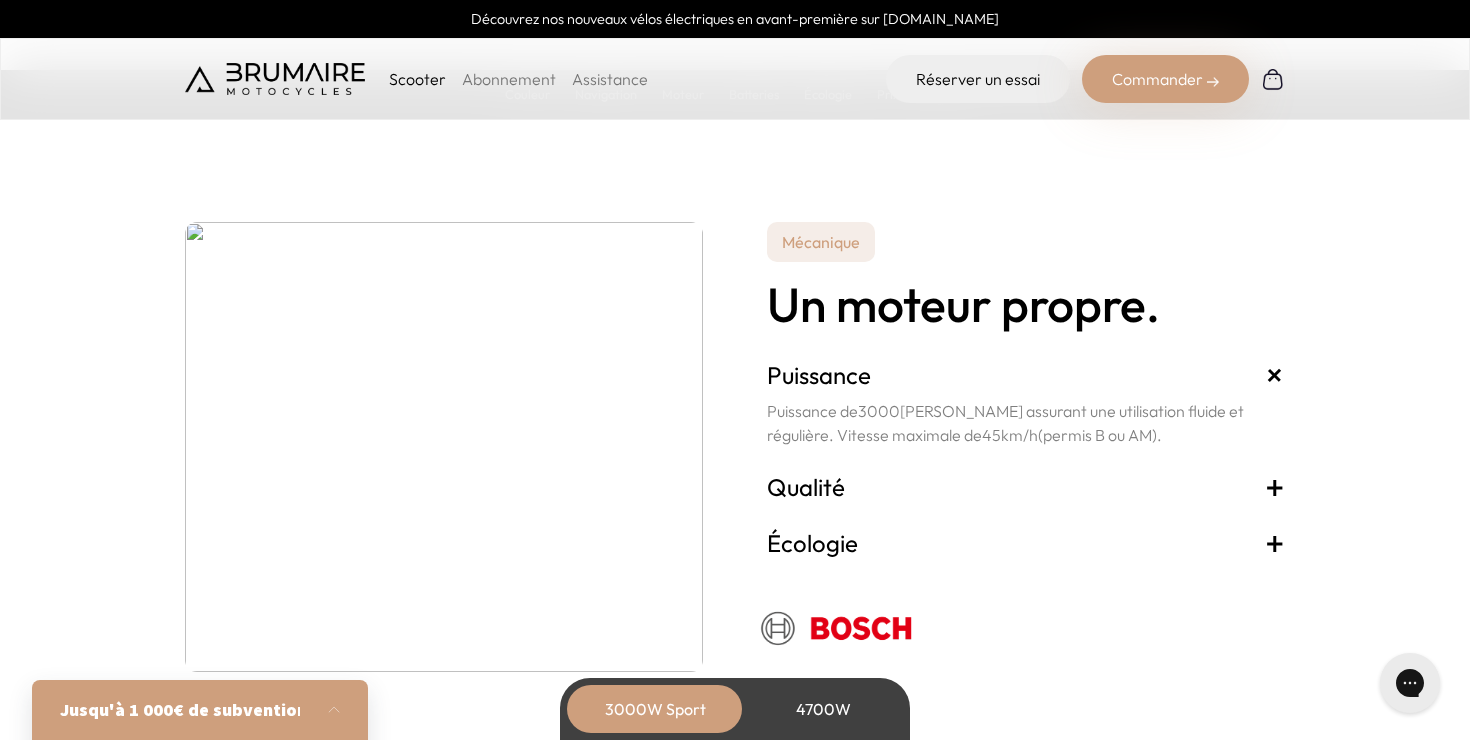 scroll, scrollTop: 3493, scrollLeft: 0, axis: vertical 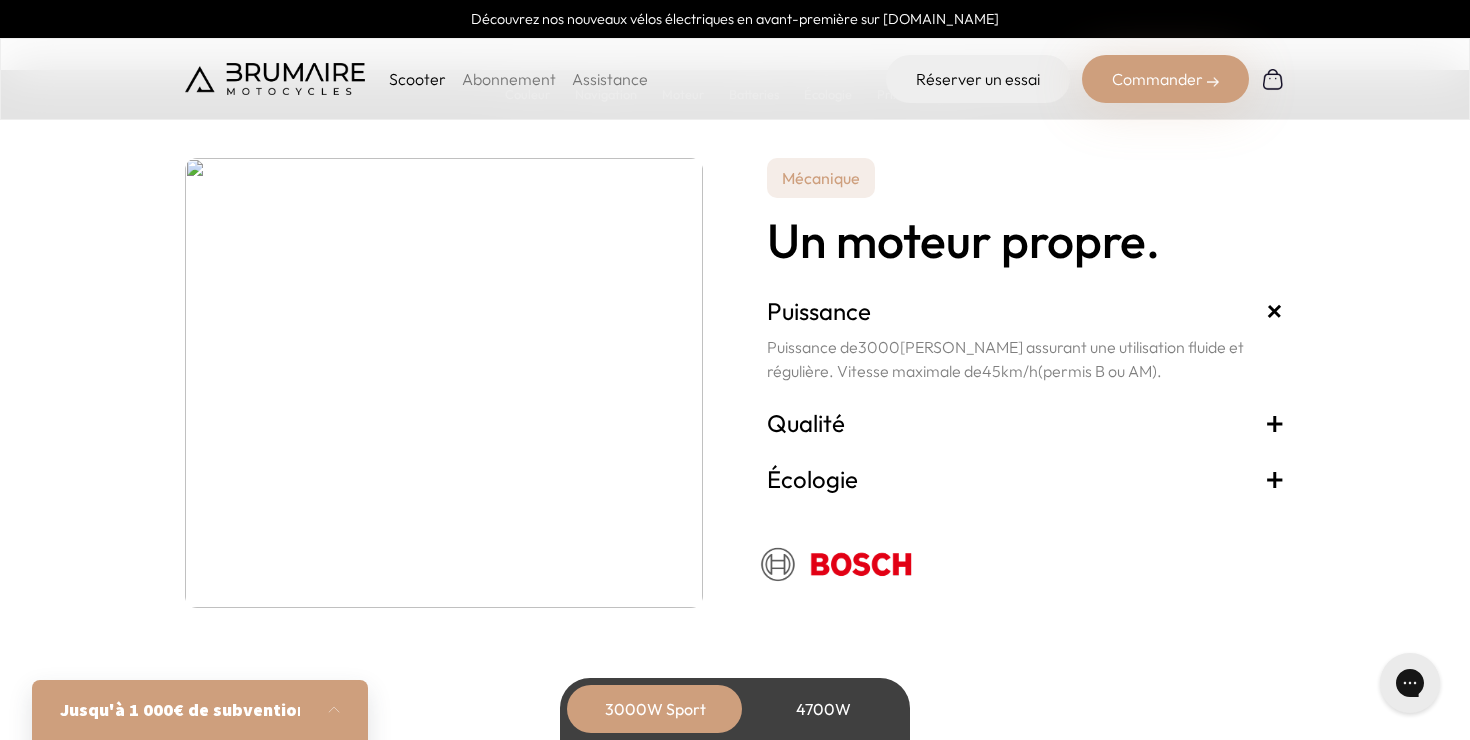 click on "Qualité  +" at bounding box center [1026, 423] 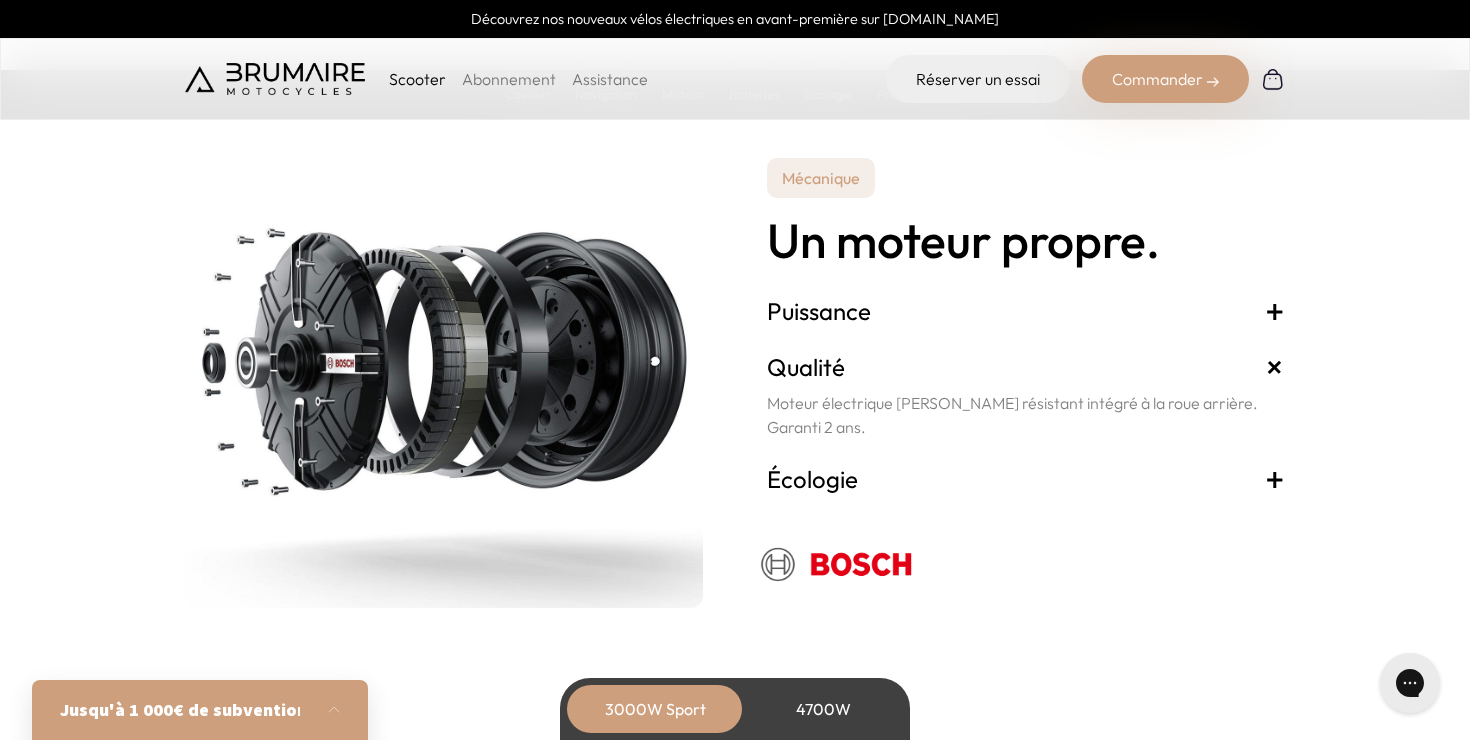 click on "Écologie  +" at bounding box center (1026, 479) 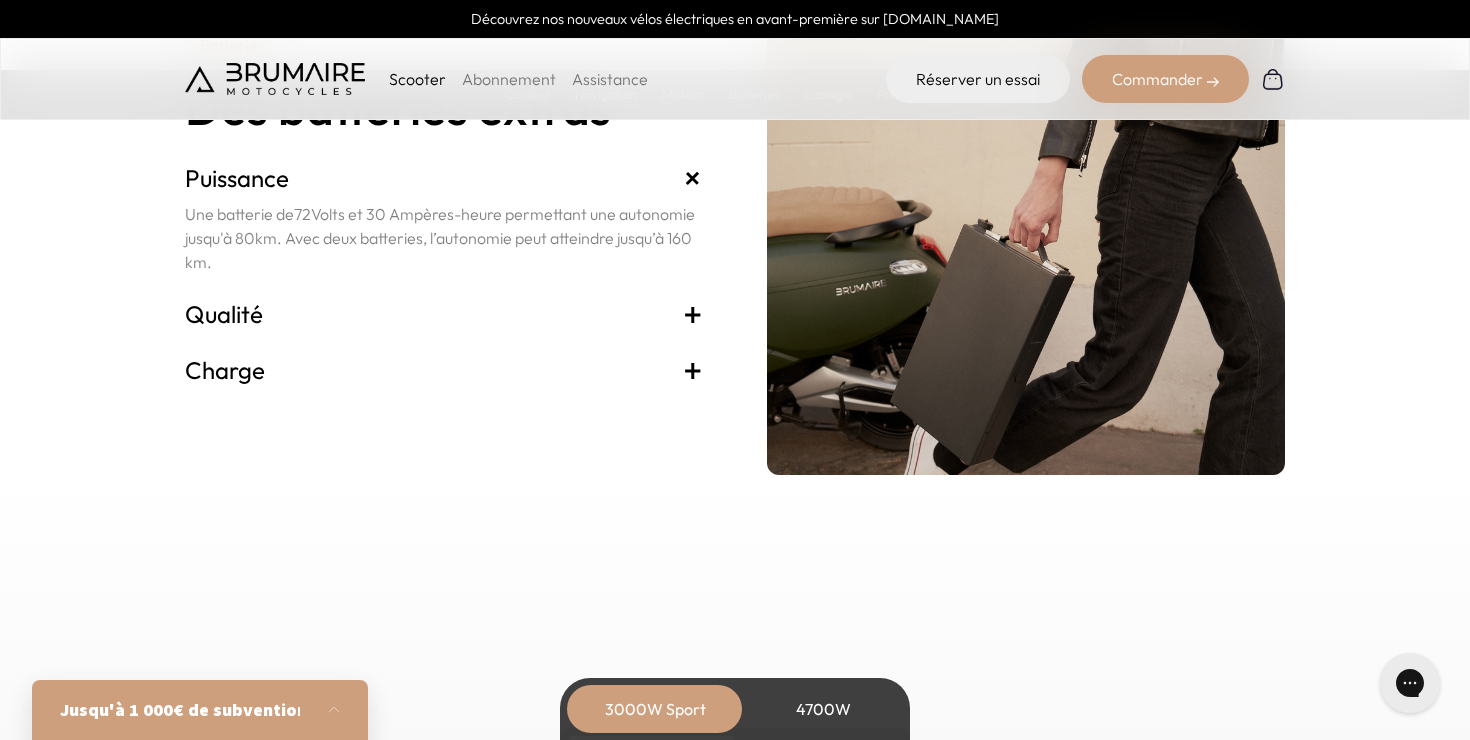 scroll, scrollTop: 4274, scrollLeft: 0, axis: vertical 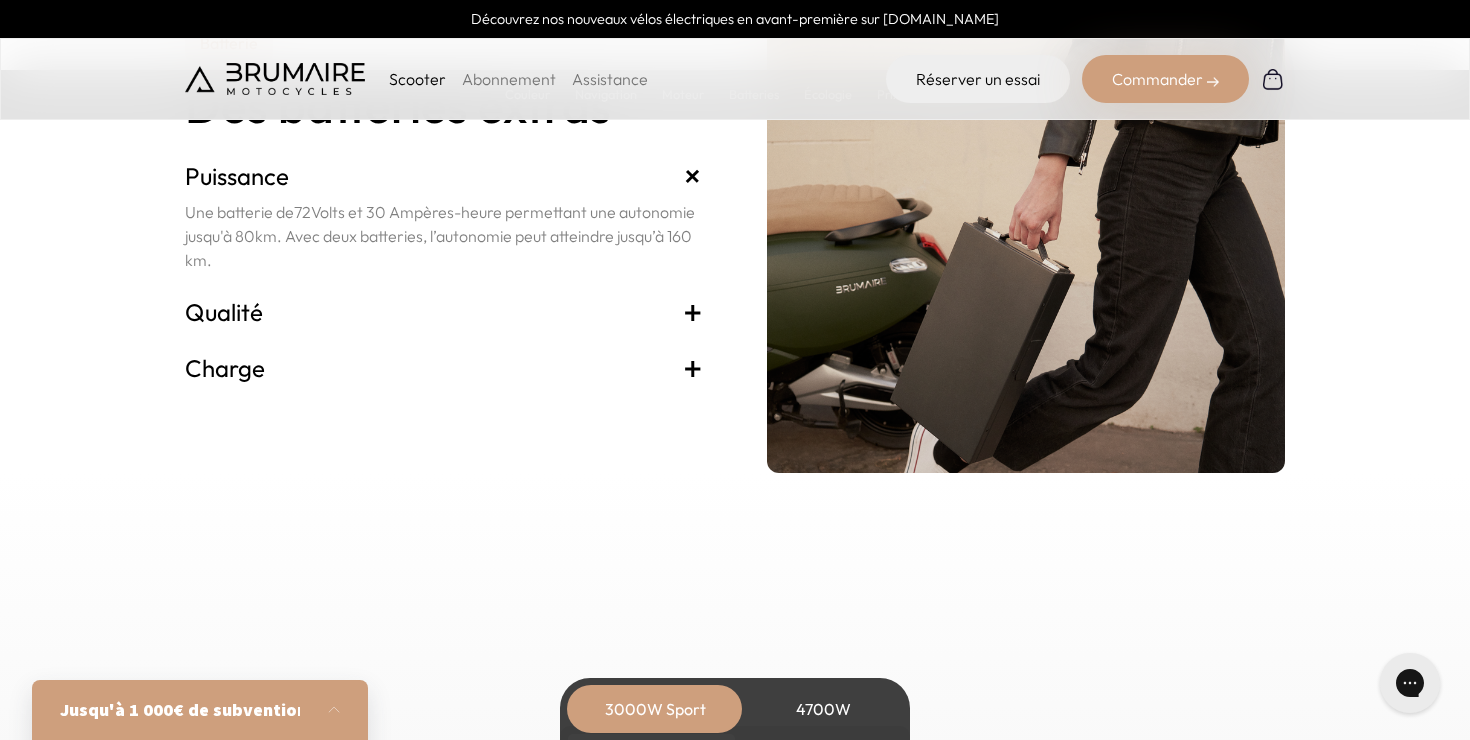 click on "+" at bounding box center [693, 368] 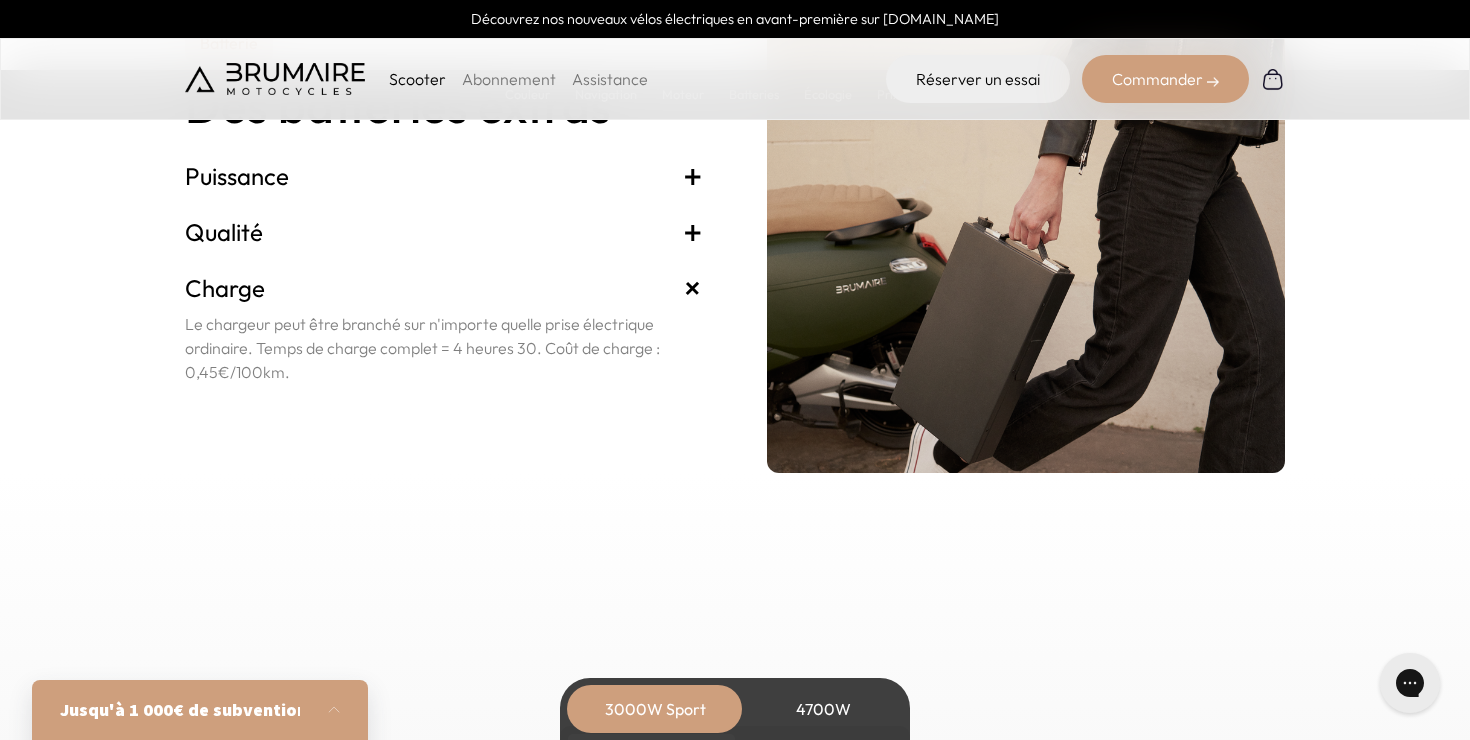 click on "+" at bounding box center [693, 232] 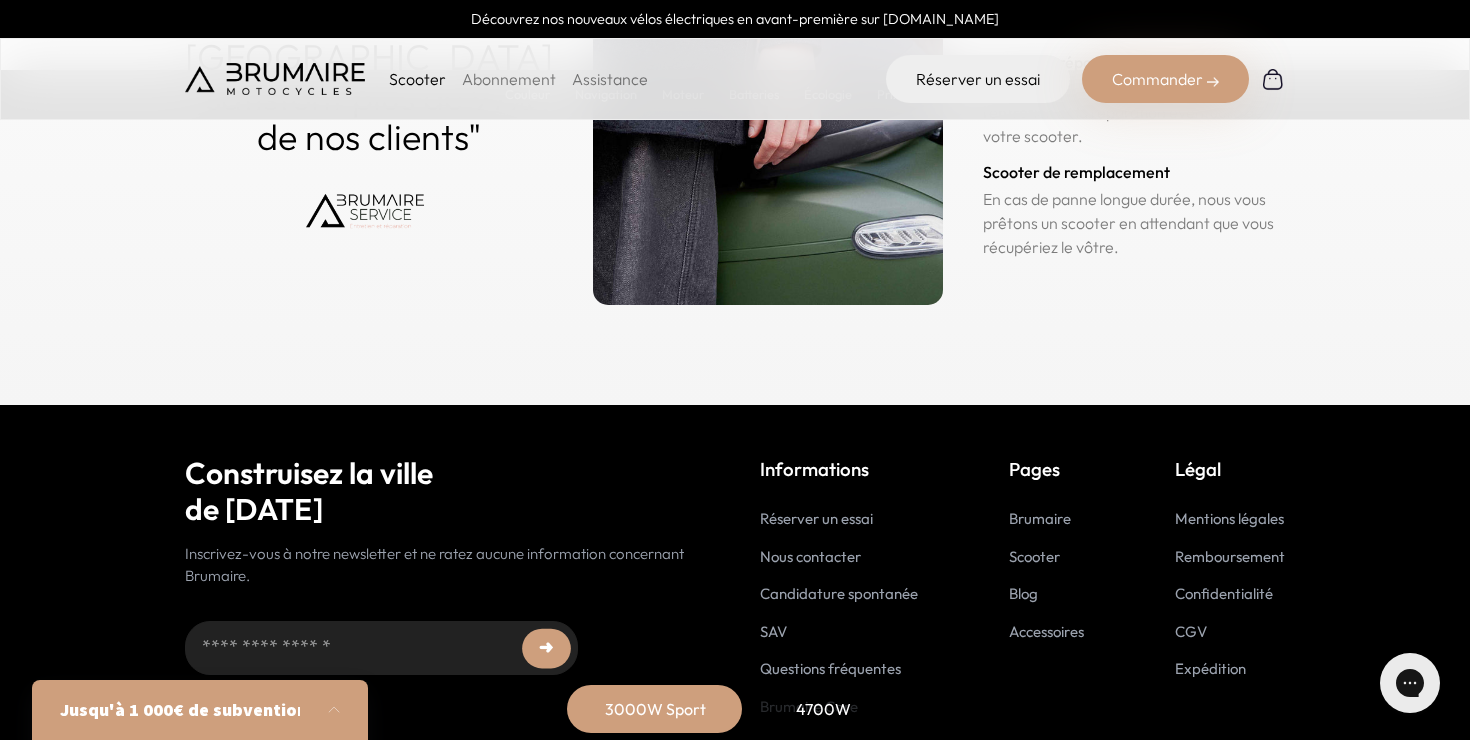 scroll, scrollTop: 10032, scrollLeft: 0, axis: vertical 